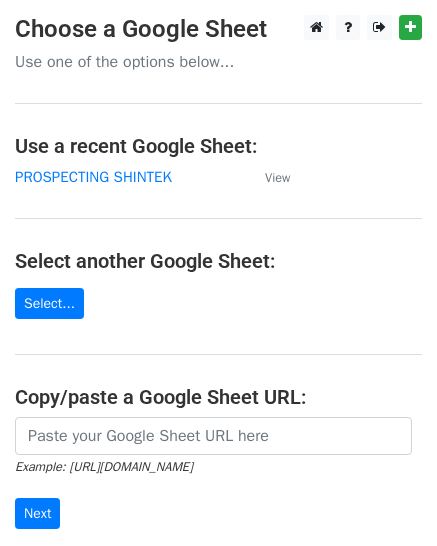 scroll, scrollTop: 0, scrollLeft: 0, axis: both 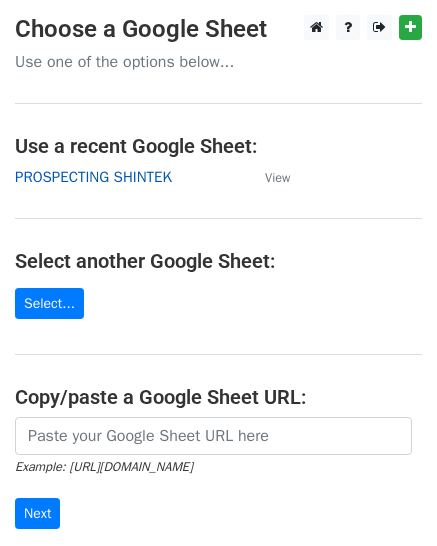 click on "PROSPECTING SHINTEK" at bounding box center (93, 177) 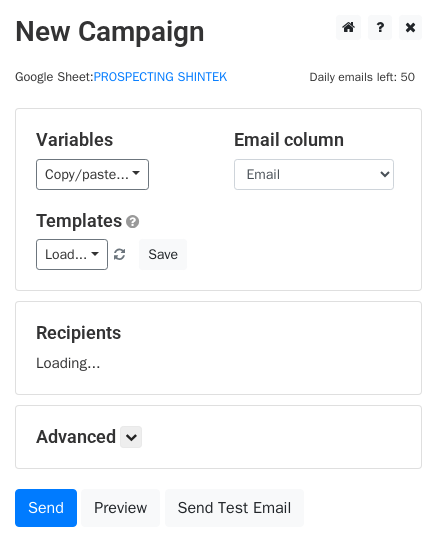 scroll, scrollTop: 0, scrollLeft: 0, axis: both 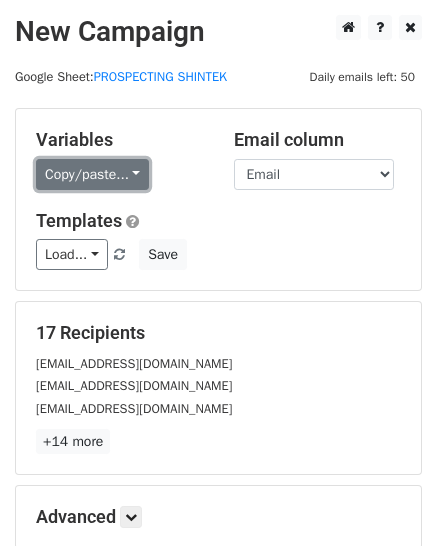 click on "Copy/paste..." at bounding box center (92, 174) 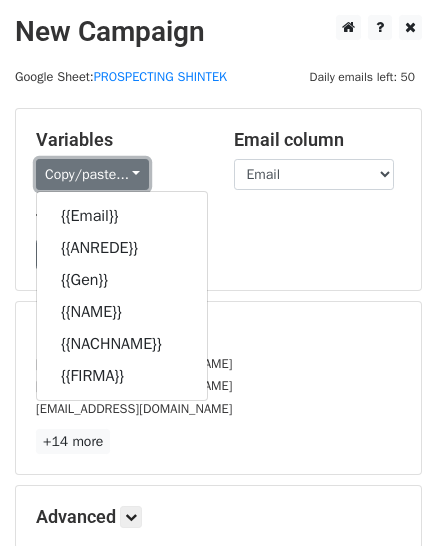 click on "Copy/paste..." at bounding box center [92, 174] 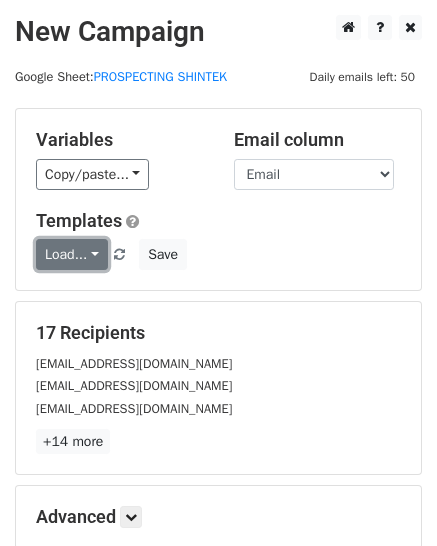 click on "Load..." at bounding box center (72, 254) 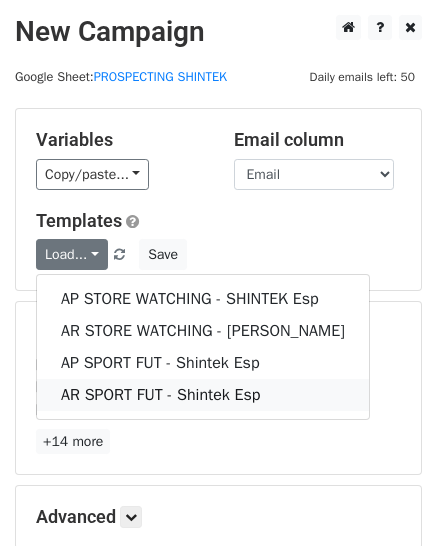 click on "AR SPORT FUT - Shintek Esp" at bounding box center (203, 395) 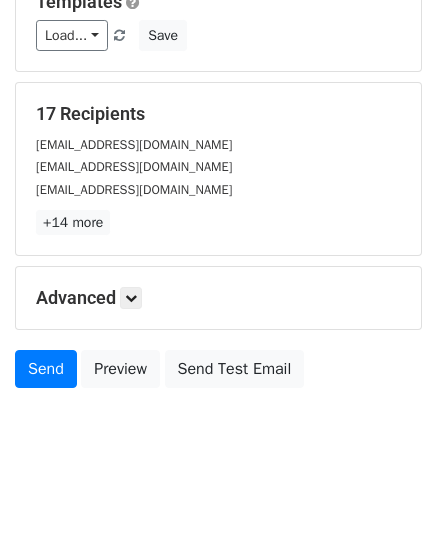 scroll, scrollTop: 228, scrollLeft: 0, axis: vertical 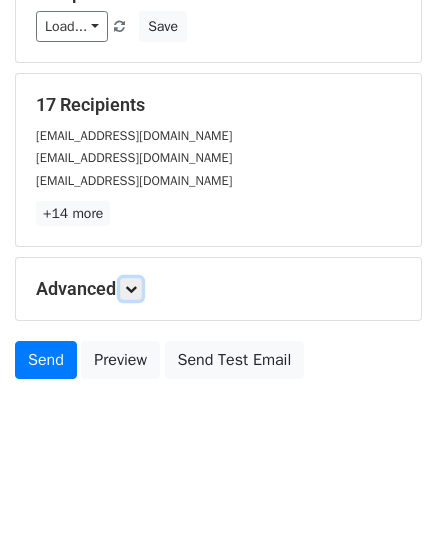 click at bounding box center (131, 289) 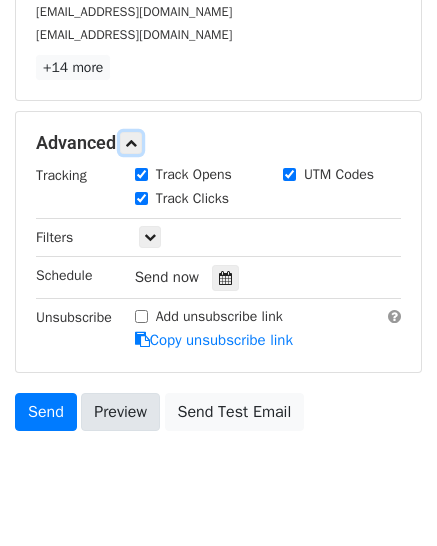 scroll, scrollTop: 424, scrollLeft: 0, axis: vertical 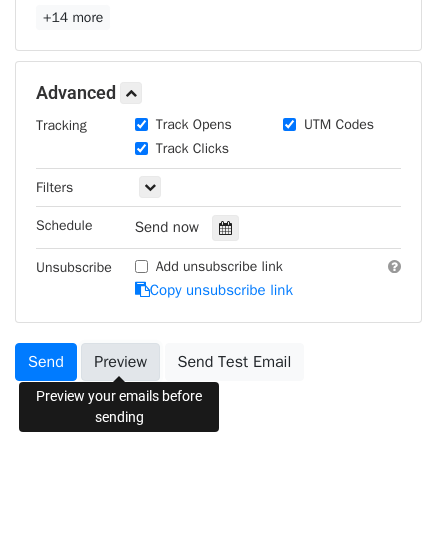 click on "Preview" at bounding box center (120, 362) 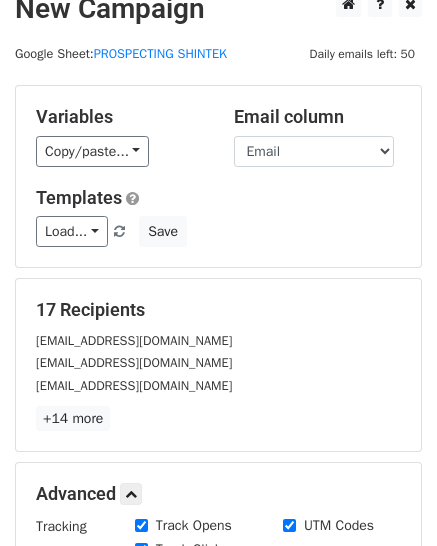 scroll, scrollTop: 0, scrollLeft: 0, axis: both 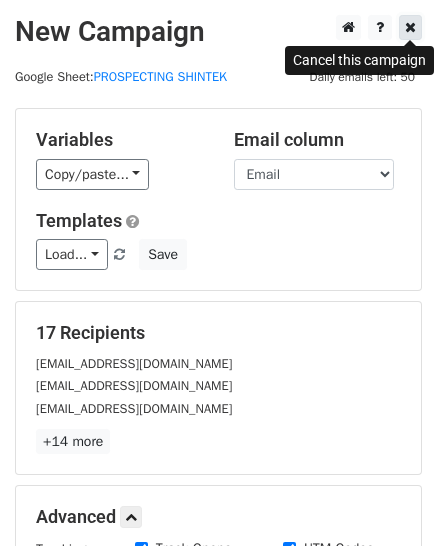 click at bounding box center [410, 27] 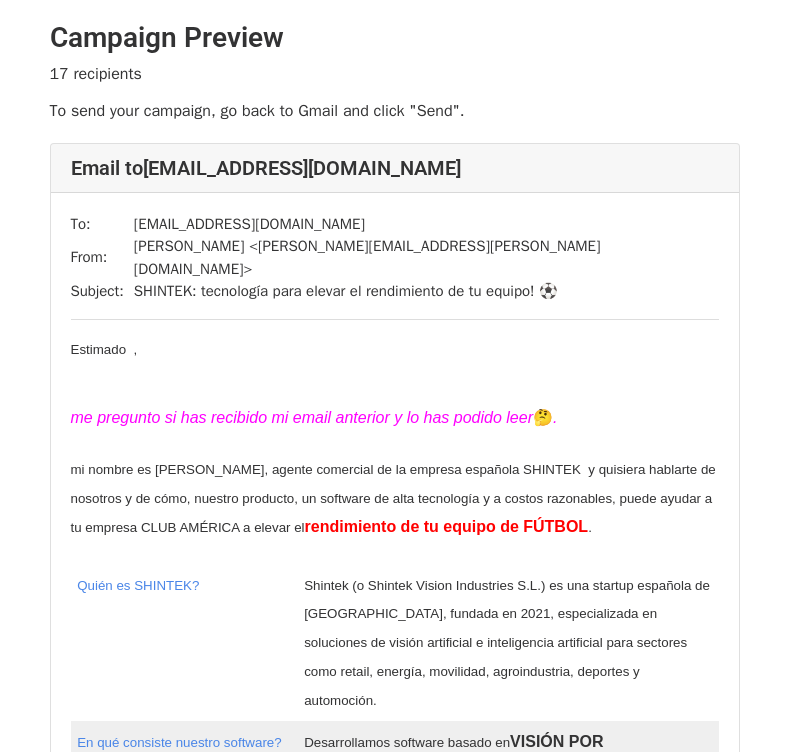 scroll, scrollTop: 0, scrollLeft: 0, axis: both 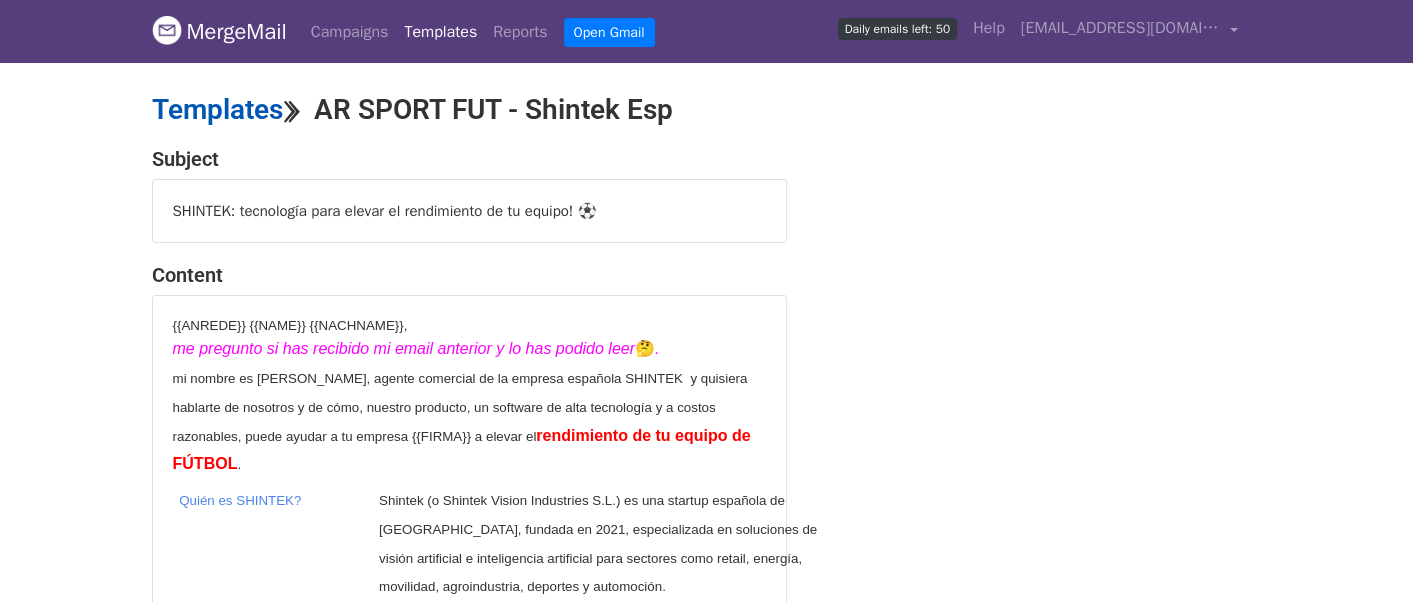 click on "Templates" at bounding box center [217, 109] 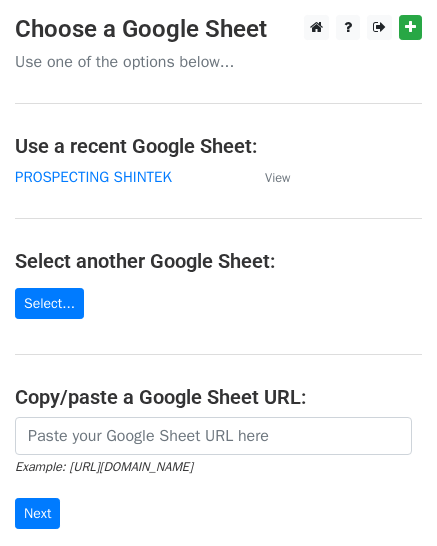 scroll, scrollTop: 0, scrollLeft: 0, axis: both 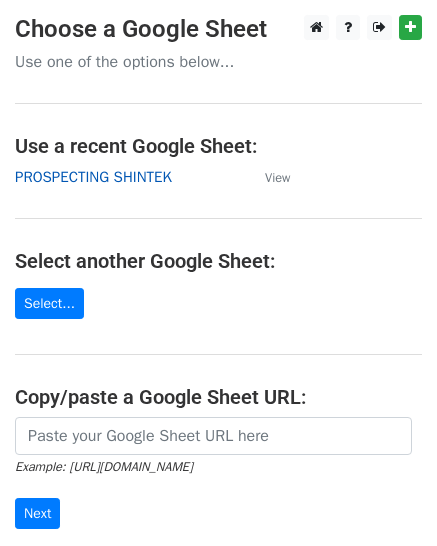 click on "PROSPECTING SHINTEK" at bounding box center (93, 177) 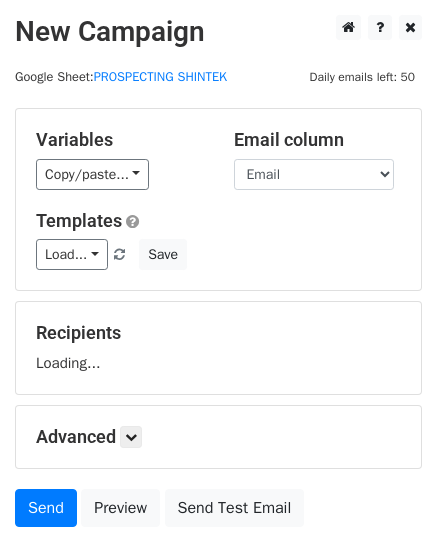 scroll, scrollTop: 148, scrollLeft: 0, axis: vertical 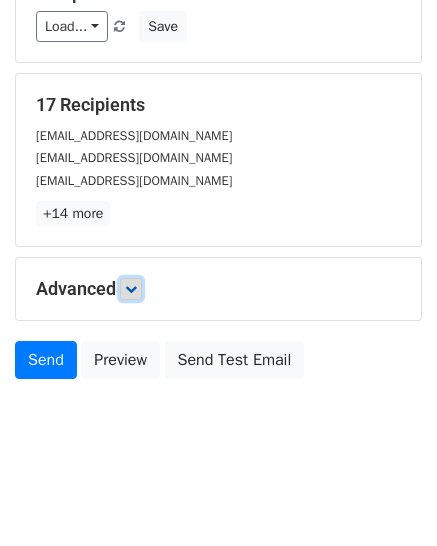 click at bounding box center [131, 289] 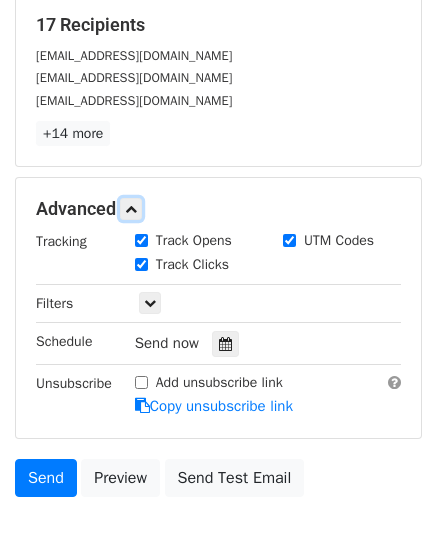 scroll, scrollTop: 400, scrollLeft: 0, axis: vertical 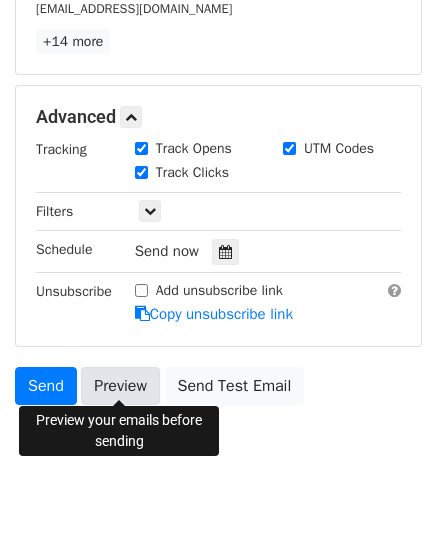 click on "Preview" at bounding box center (120, 386) 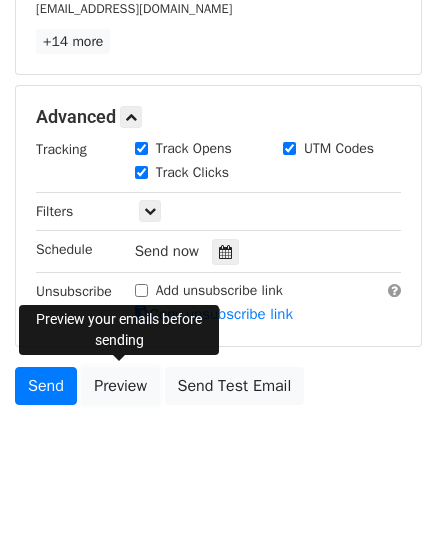scroll, scrollTop: 200, scrollLeft: 0, axis: vertical 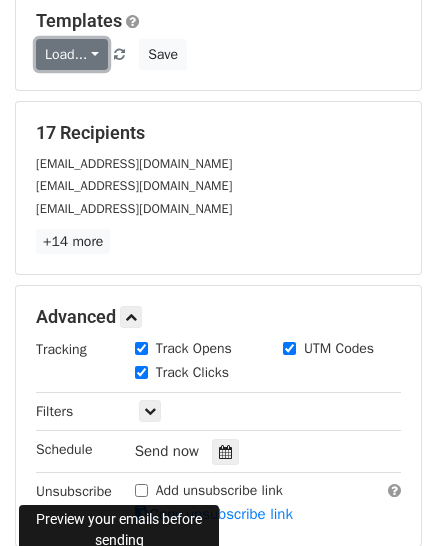 click on "Load..." at bounding box center [72, 54] 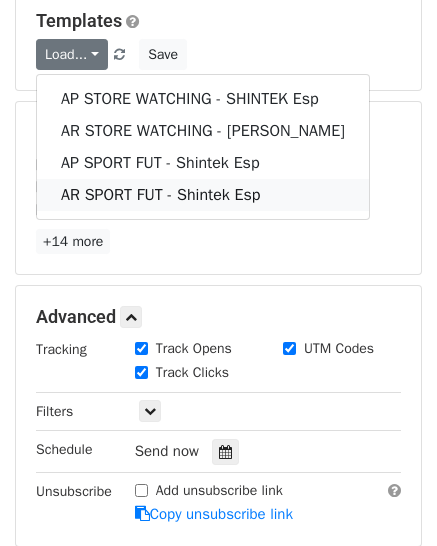 click on "AR SPORT FUT - Shintek Esp" at bounding box center [203, 195] 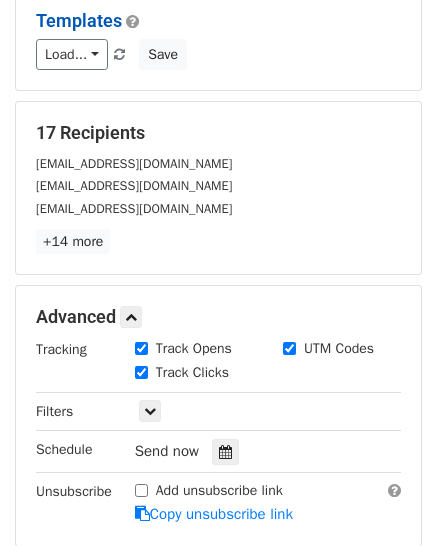 scroll, scrollTop: 100, scrollLeft: 0, axis: vertical 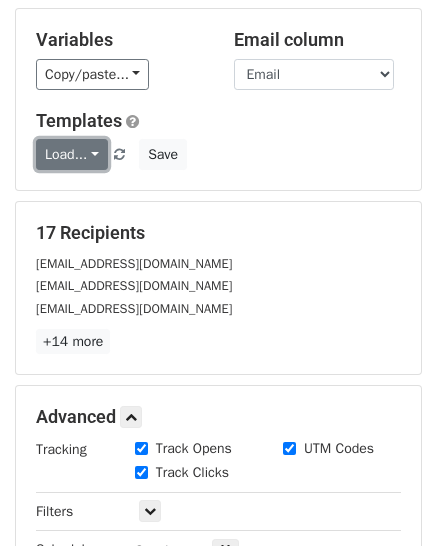 click on "Load..." at bounding box center [72, 154] 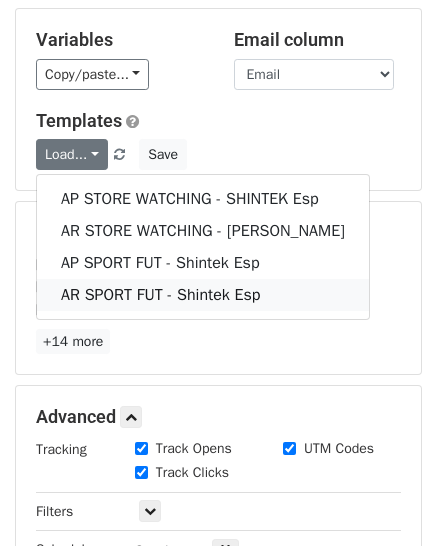 click on "AR SPORT FUT - Shintek Esp" at bounding box center [203, 295] 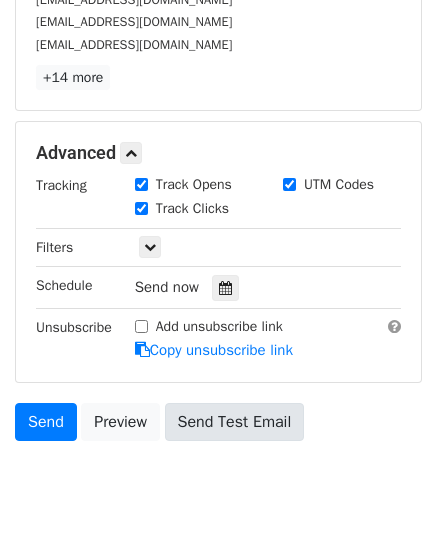 scroll, scrollTop: 424, scrollLeft: 0, axis: vertical 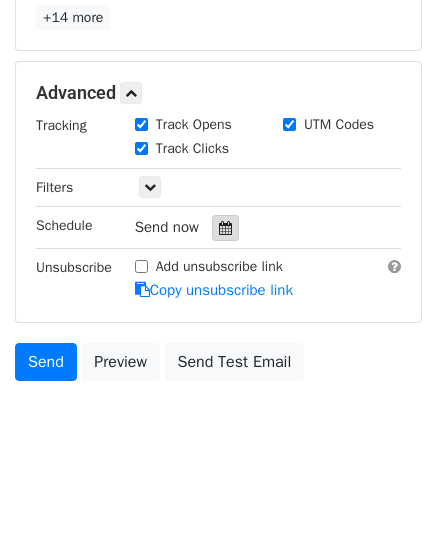click at bounding box center (225, 228) 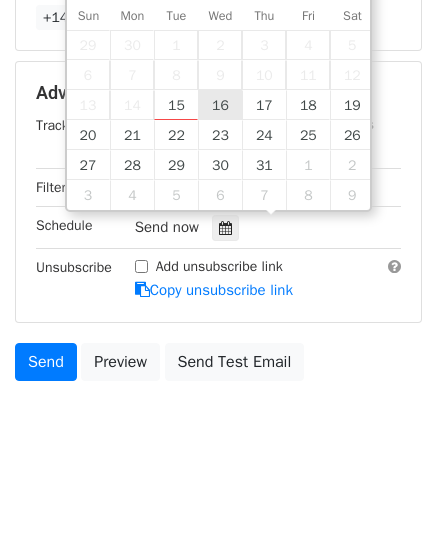 type on "2025-07-16 12:00" 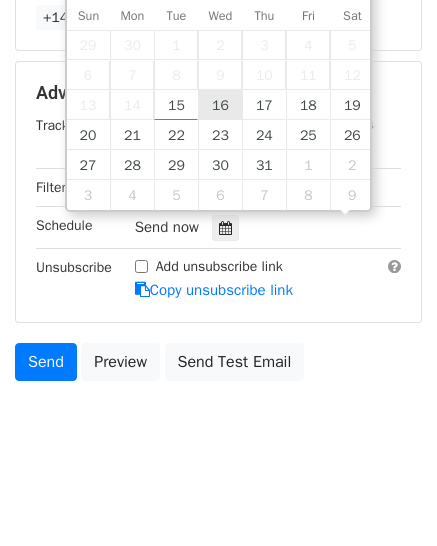 scroll, scrollTop: 0, scrollLeft: 0, axis: both 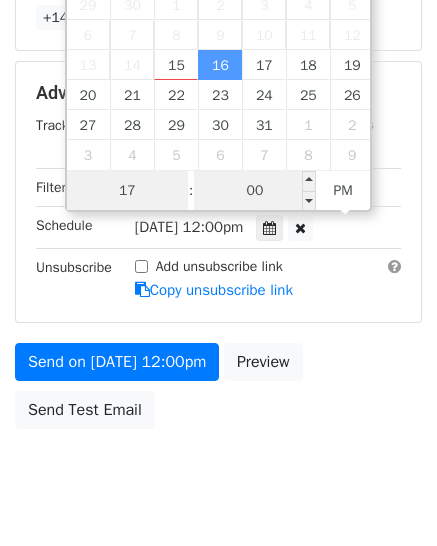 type on "17" 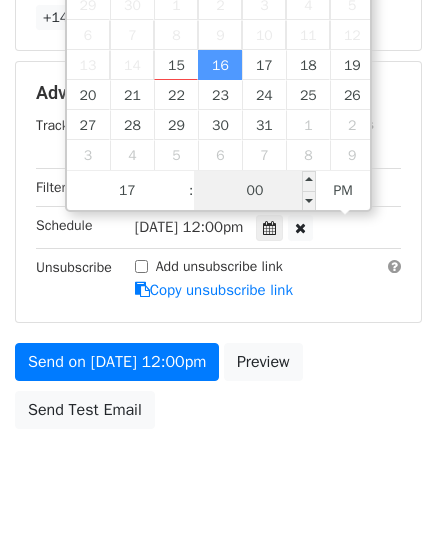 type on "2025-07-16 17:00" 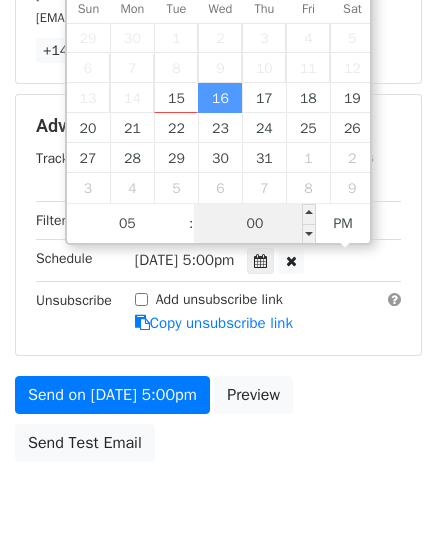 scroll, scrollTop: 424, scrollLeft: 0, axis: vertical 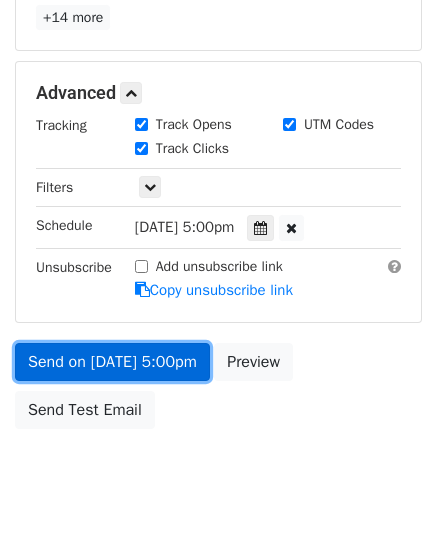 click on "Send on Jul 16 at 5:00pm" at bounding box center [112, 362] 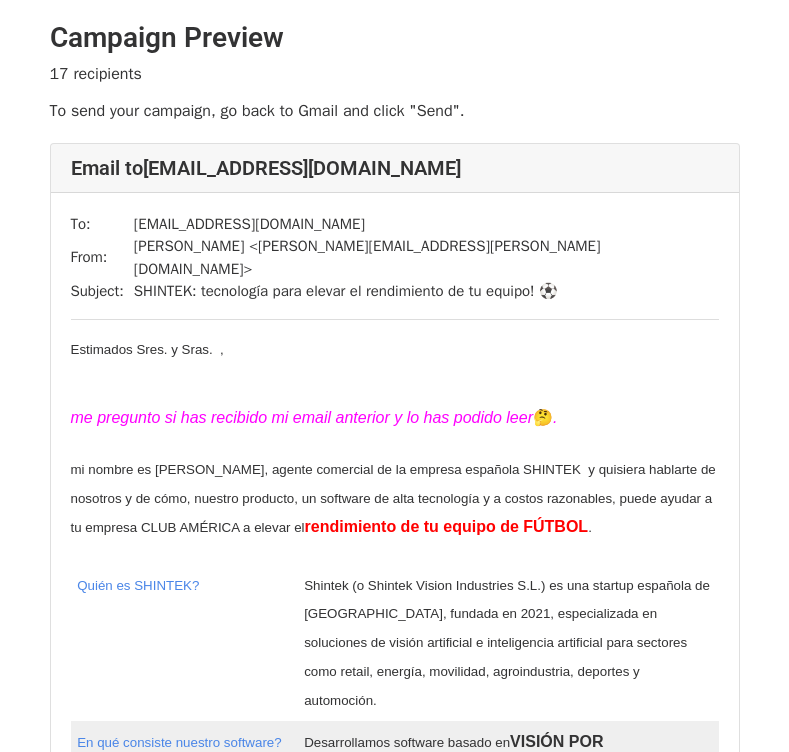 scroll, scrollTop: 0, scrollLeft: 0, axis: both 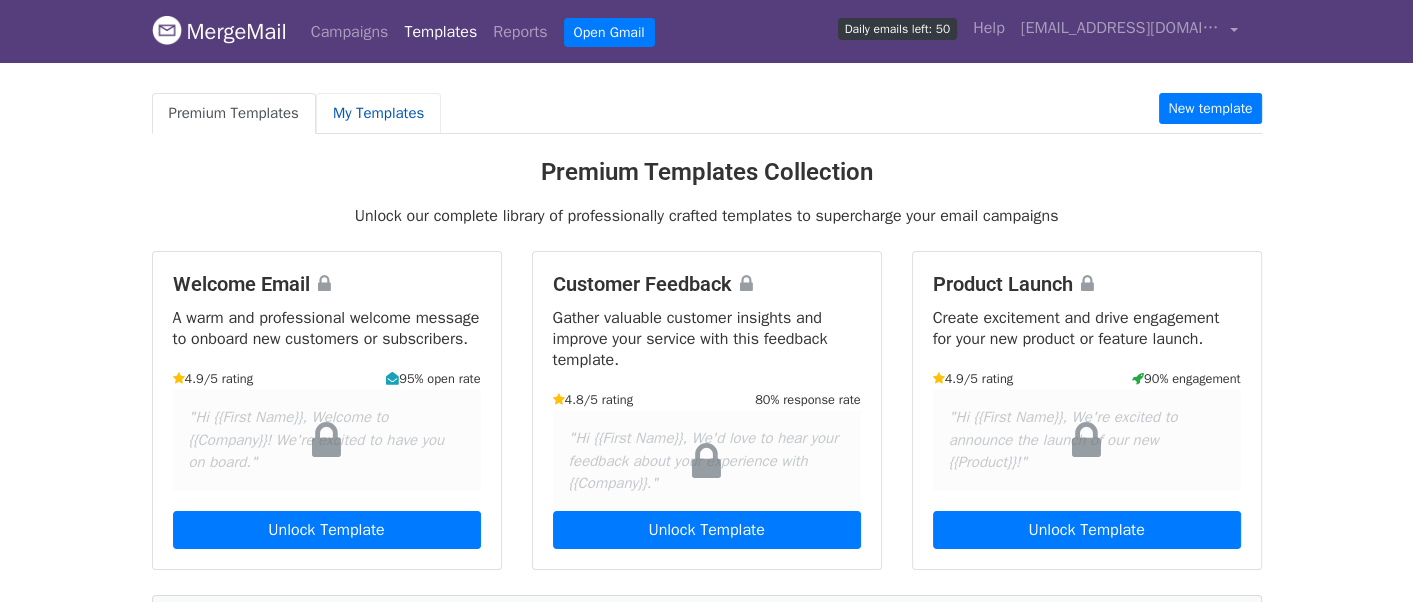 click on "My Templates" at bounding box center [378, 113] 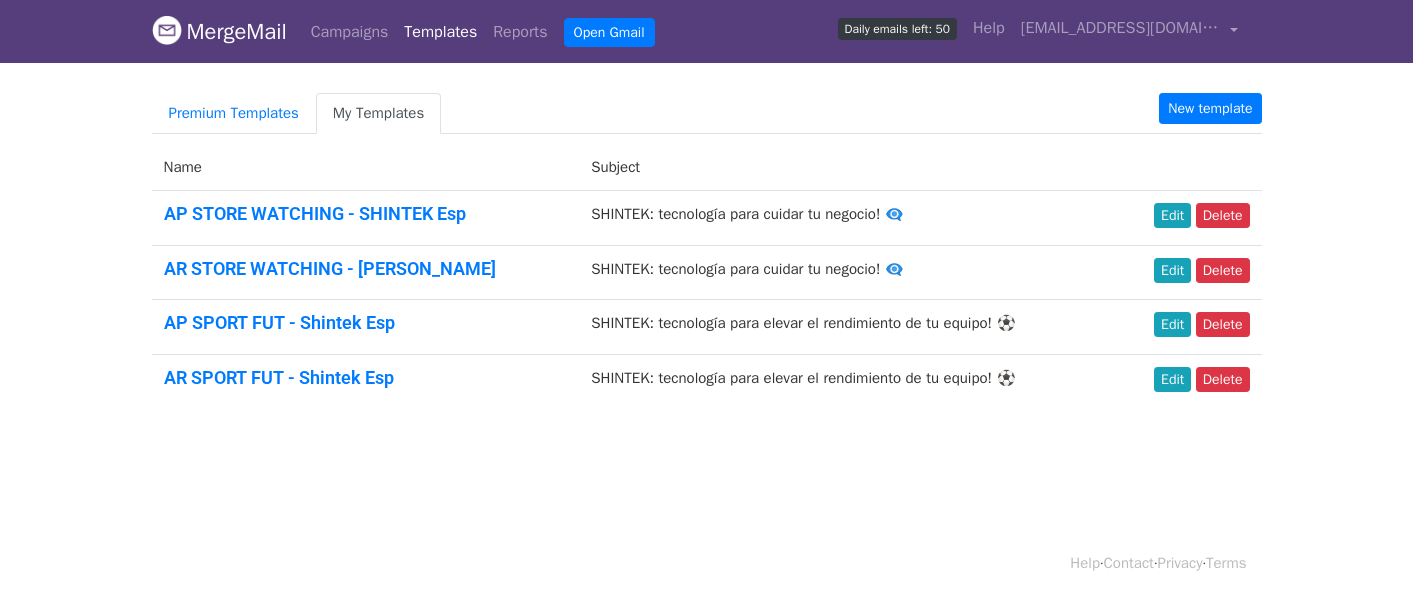 scroll, scrollTop: 0, scrollLeft: 0, axis: both 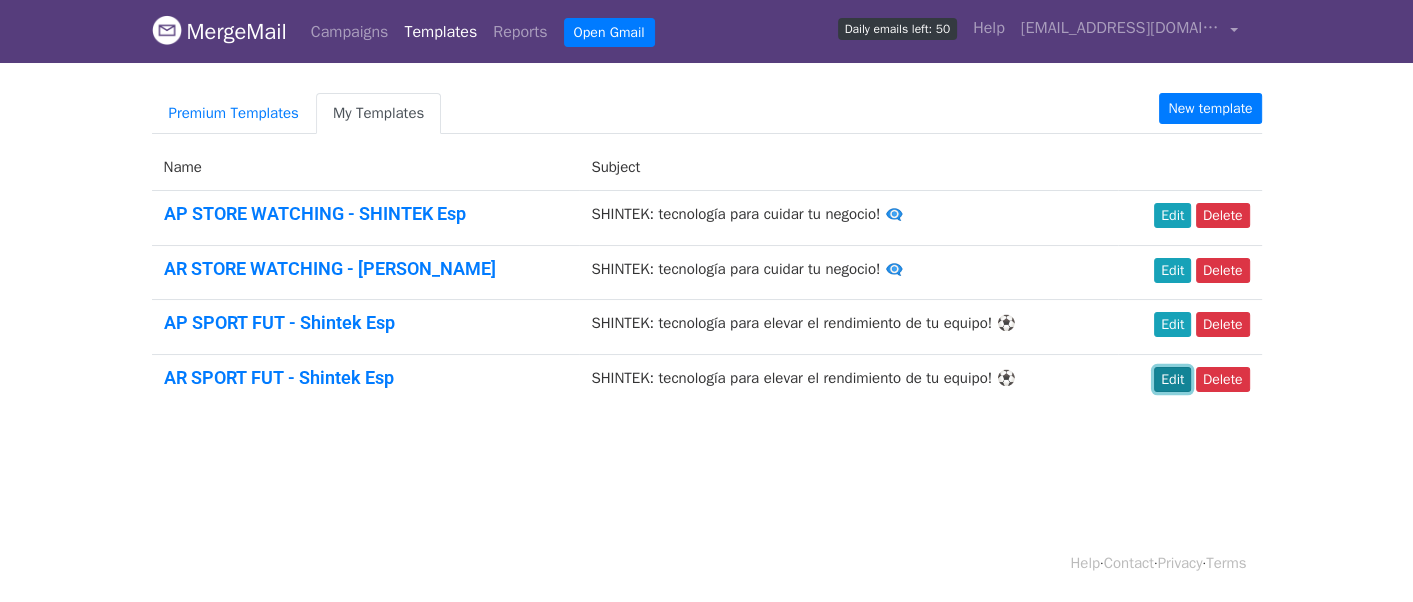 click on "Edit" at bounding box center (1172, 379) 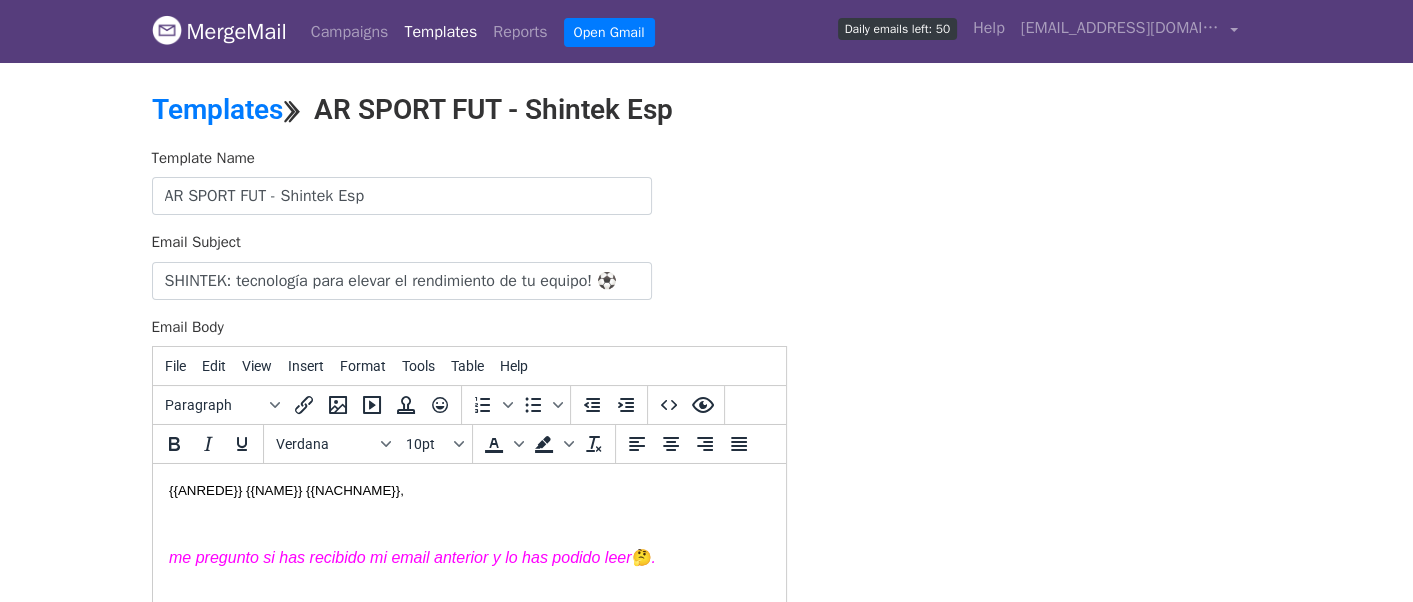 scroll, scrollTop: 0, scrollLeft: 0, axis: both 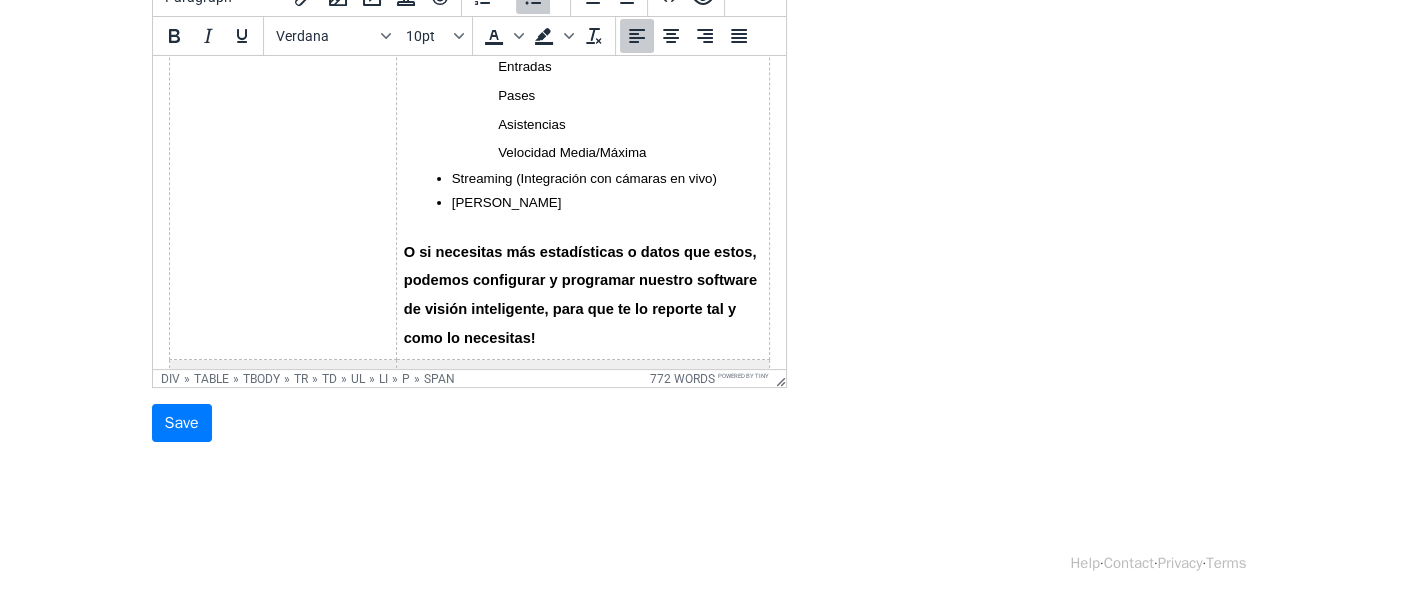 click on "Detección automática de Highlights en video etiquetados por Jugador:" at bounding box center (608, -355) 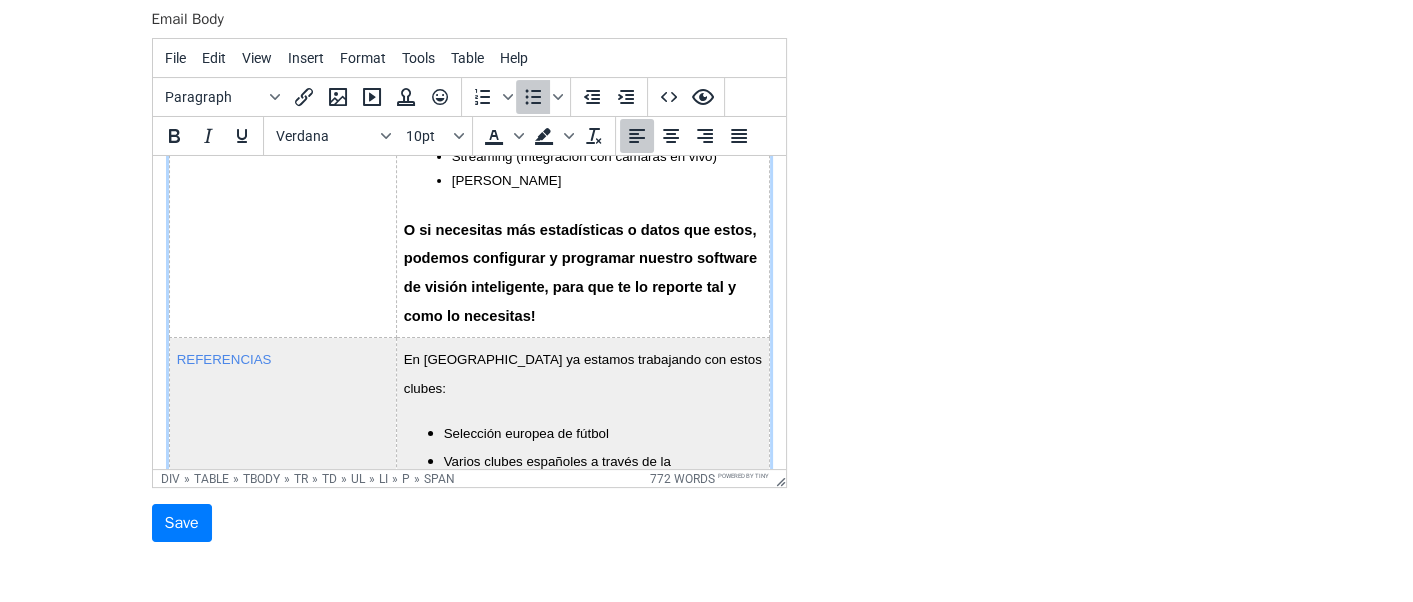 scroll, scrollTop: 4000, scrollLeft: 0, axis: vertical 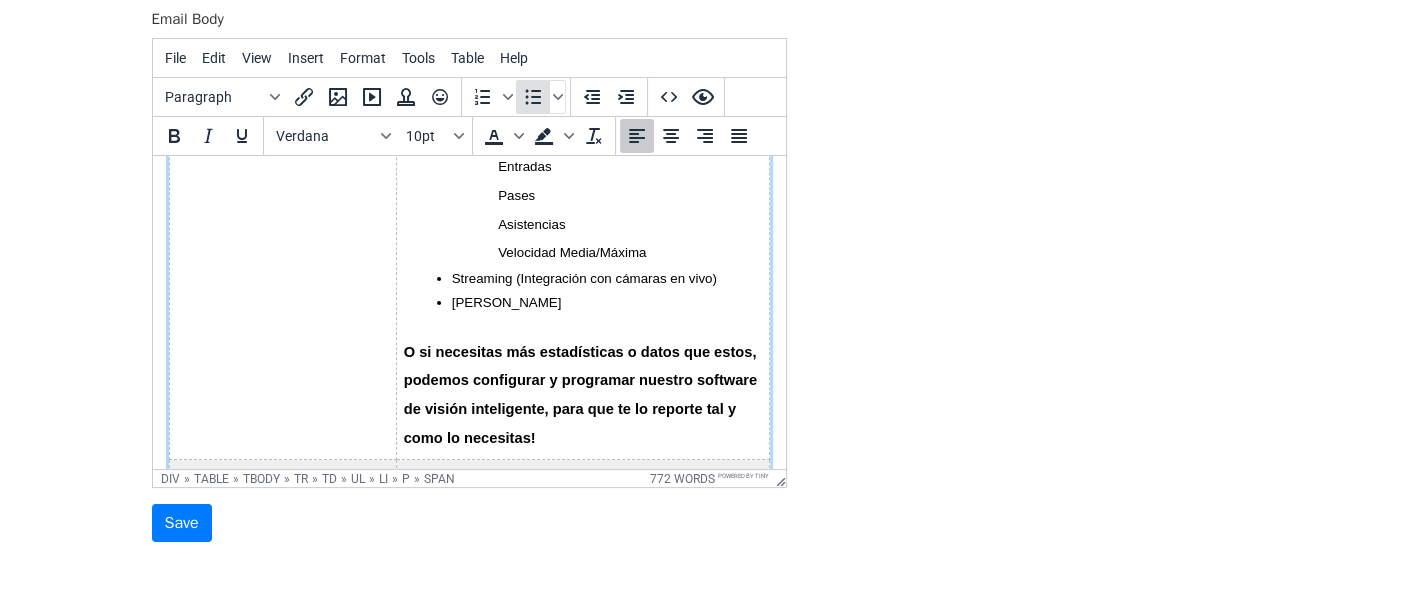 click 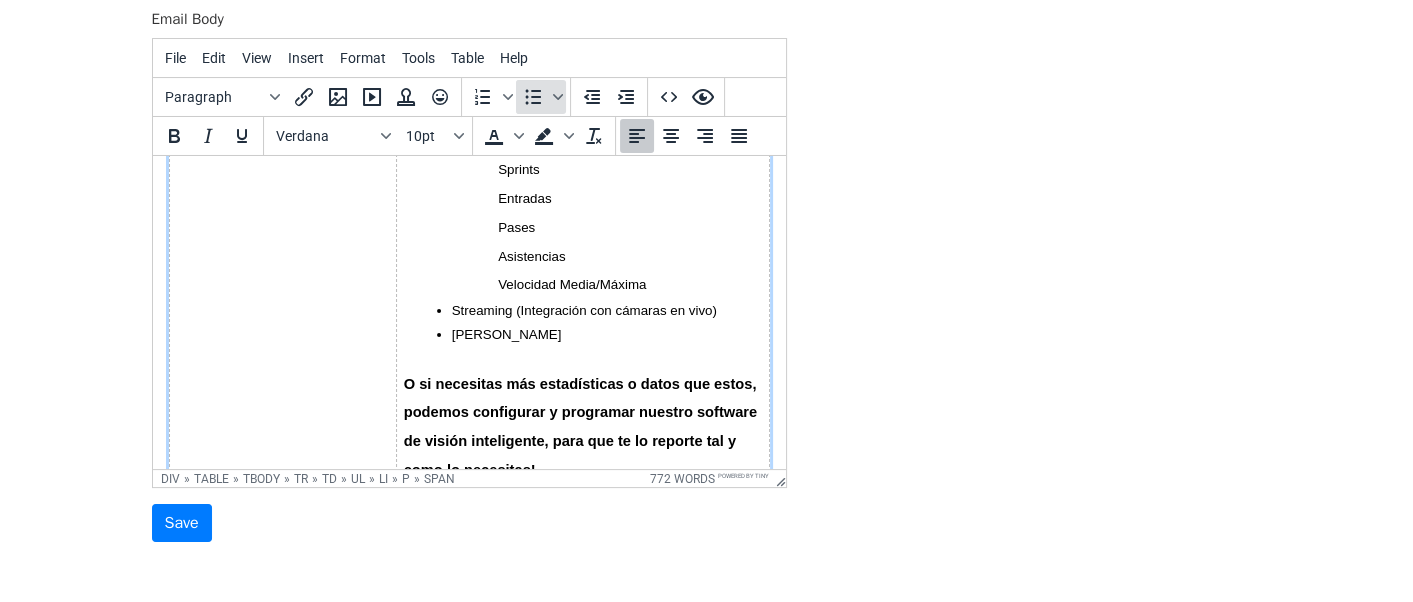 click 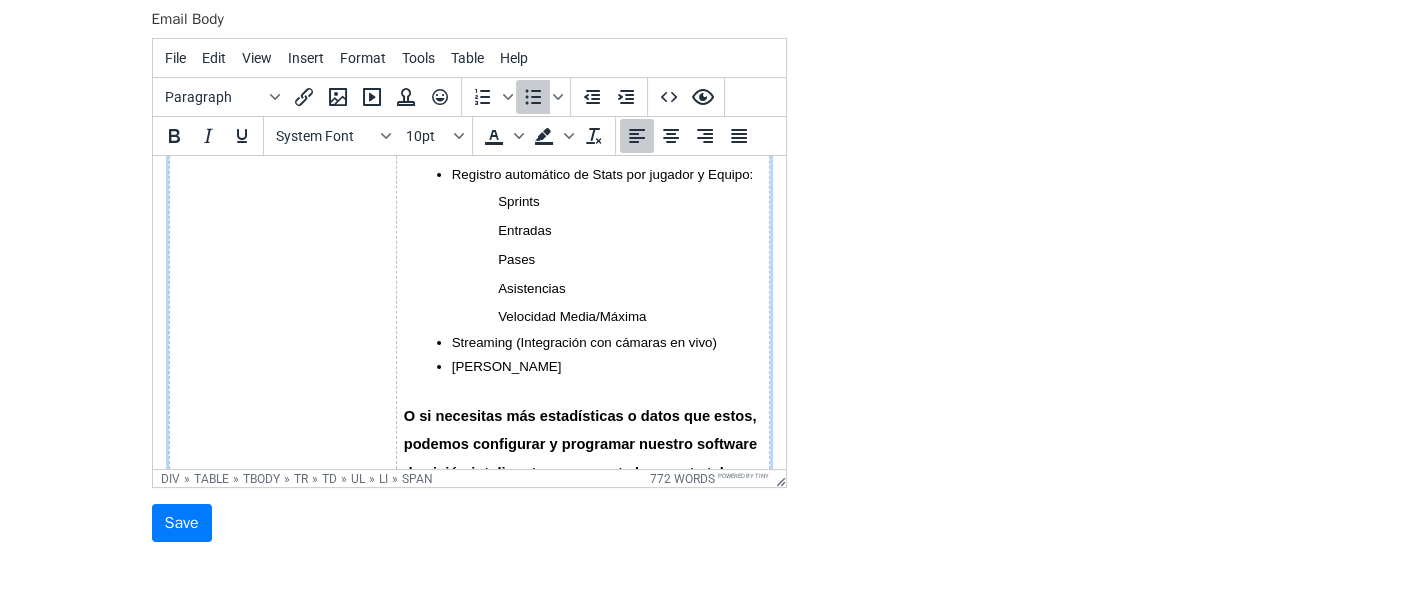 click on "Categoría Subcategoría Descripción Fase del juego Ataque organizado Situaciones donde el equipo busca progresar de forma controlada, manteniendo la posesión del balón y creando espacios. Fase del juego Juego directo Fase ofensiva caracterizada por acciones rápidas y directas, buscando la portería rival con pocos toques. Fase del juego Contraataque Fase donde el equipo cambia rápidamente de defensa a ataque tras recuperar el balón. ABP (Acción a balón parado) Corner ABP Falta lateral Laterales altura del área ABP Falta diagonal Laterales antes del área ABP Falta alejada Más de 7 metros por delante del área ABP Falta Frontal Hasta 7 metros por delante del área Acciones individuales Ofensivas Gol Acciones individuales Ofensivas Tiro a portería Acciones individuales Ofensivas Tiro fallido Otras estadísticas: MVP software Análisis Video: Detección automática de Highlights en video etiquetados por Jugador: Paradas Faltas (tarjeta) Tricks (caño, regate, sombrero,..) Distancia recorrida Tiros" at bounding box center [582, -396] 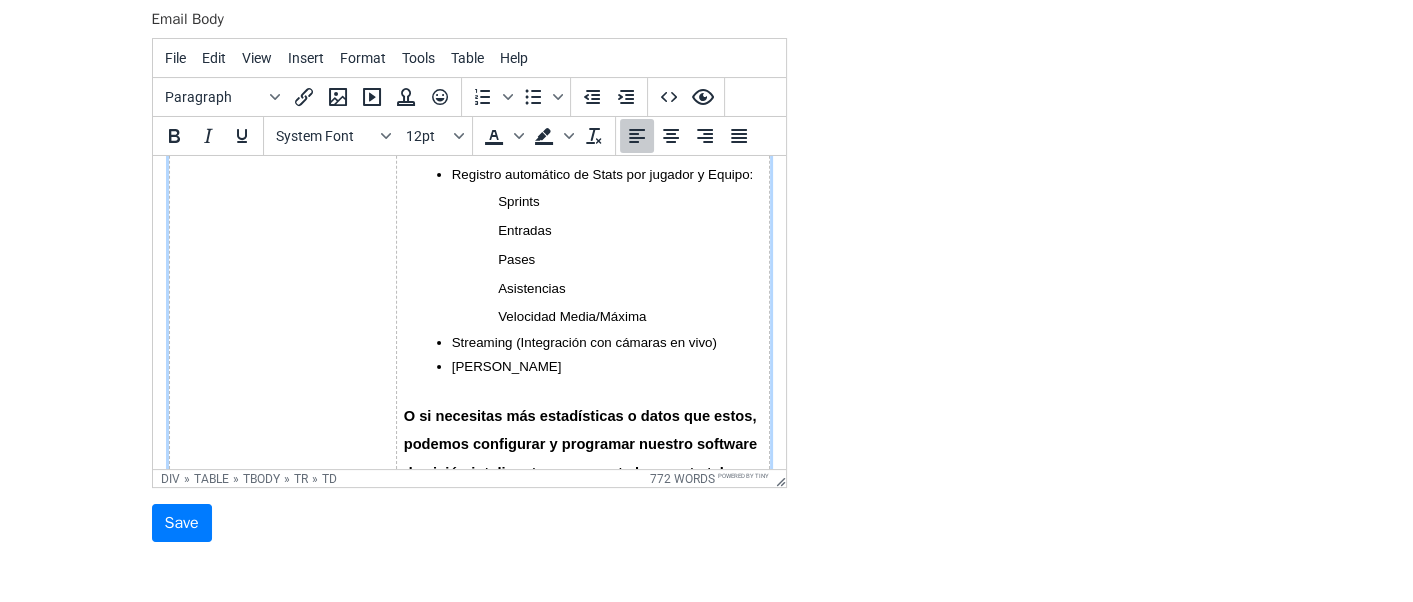 type 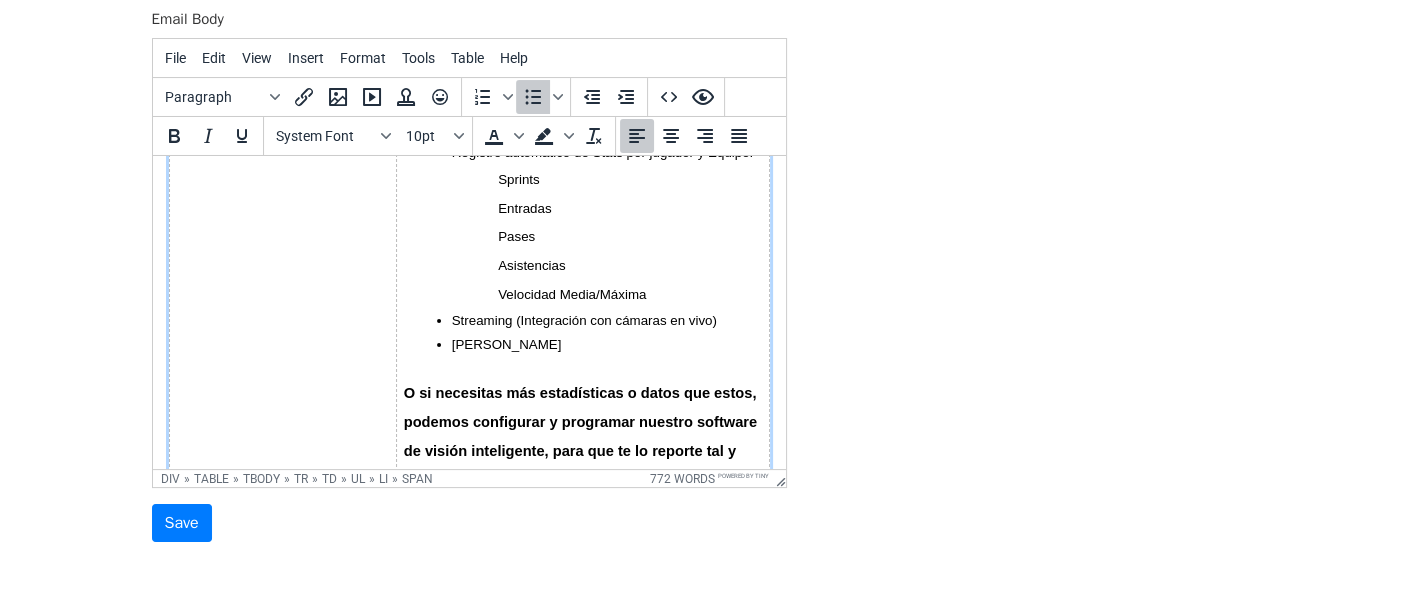 drag, startPoint x: 442, startPoint y: 256, endPoint x: 611, endPoint y: 309, distance: 177.11578 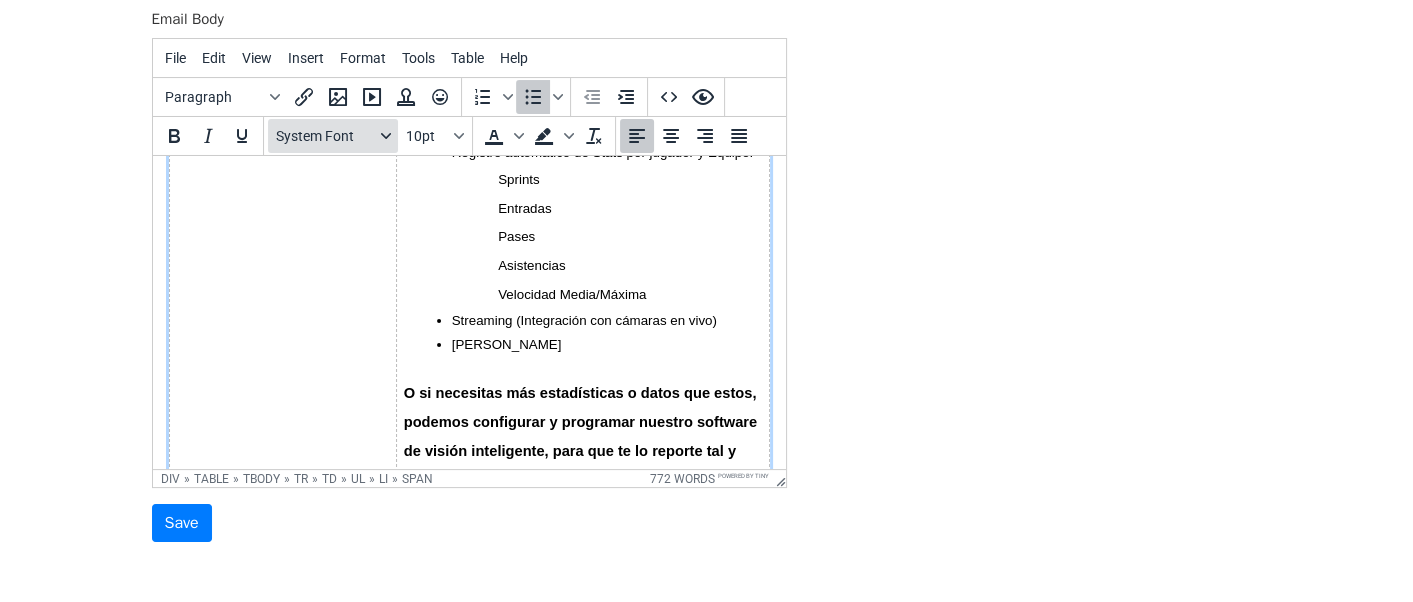 click at bounding box center (386, 136) 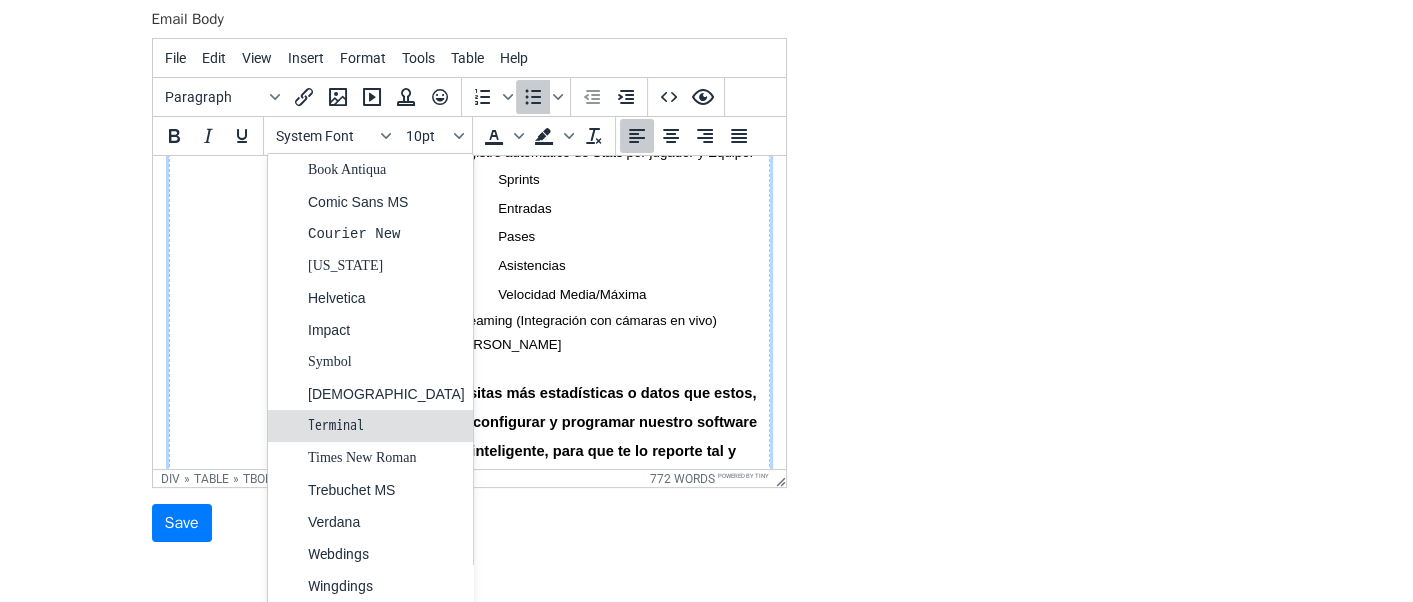 scroll, scrollTop: 100, scrollLeft: 0, axis: vertical 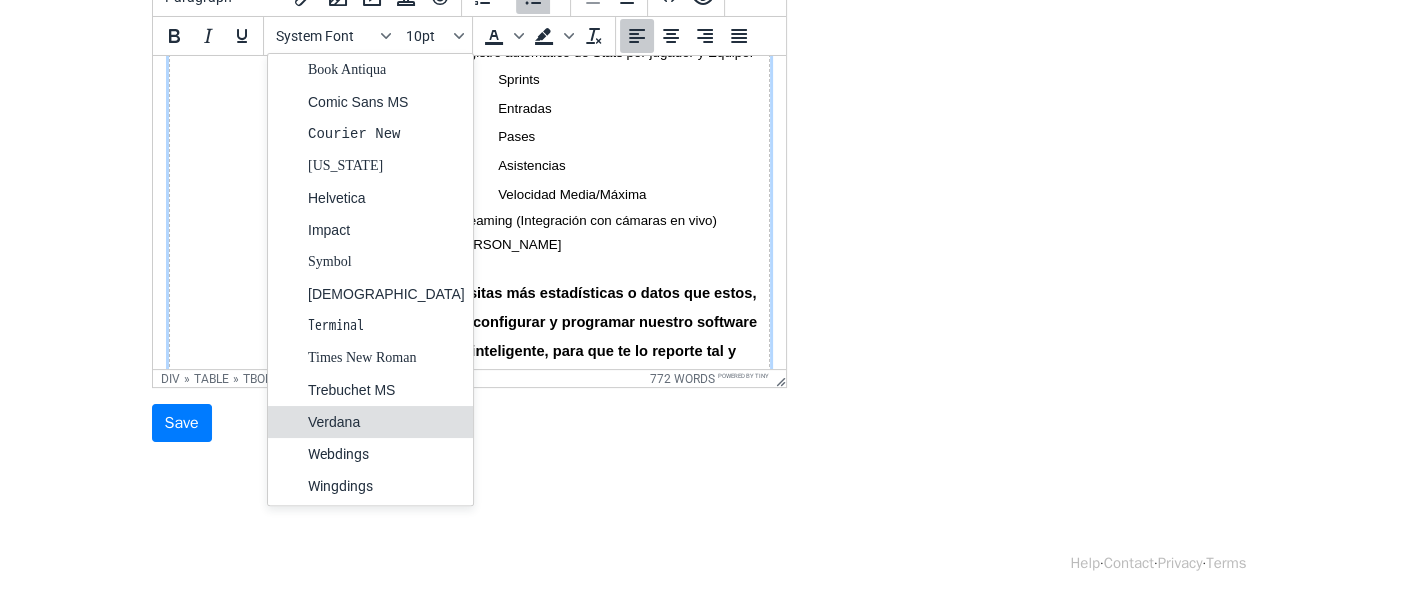 click on "Verdana" at bounding box center [386, 422] 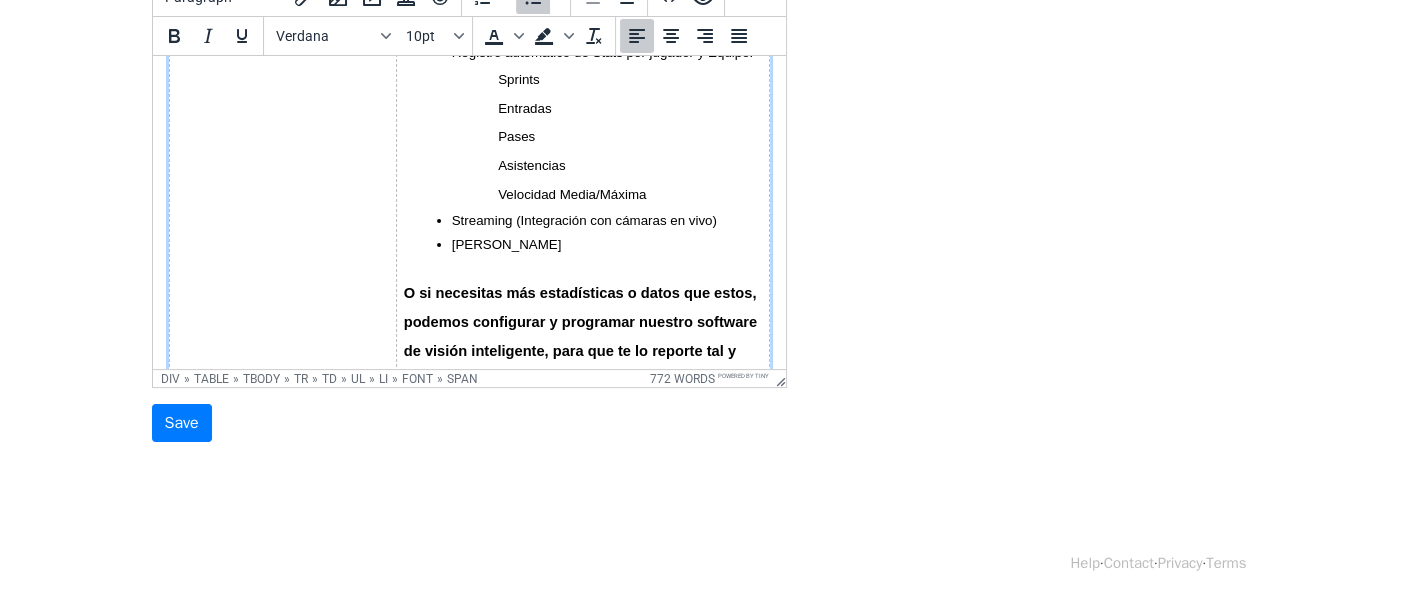 click on "Faltas (tarjeta)" at bounding box center [629, -246] 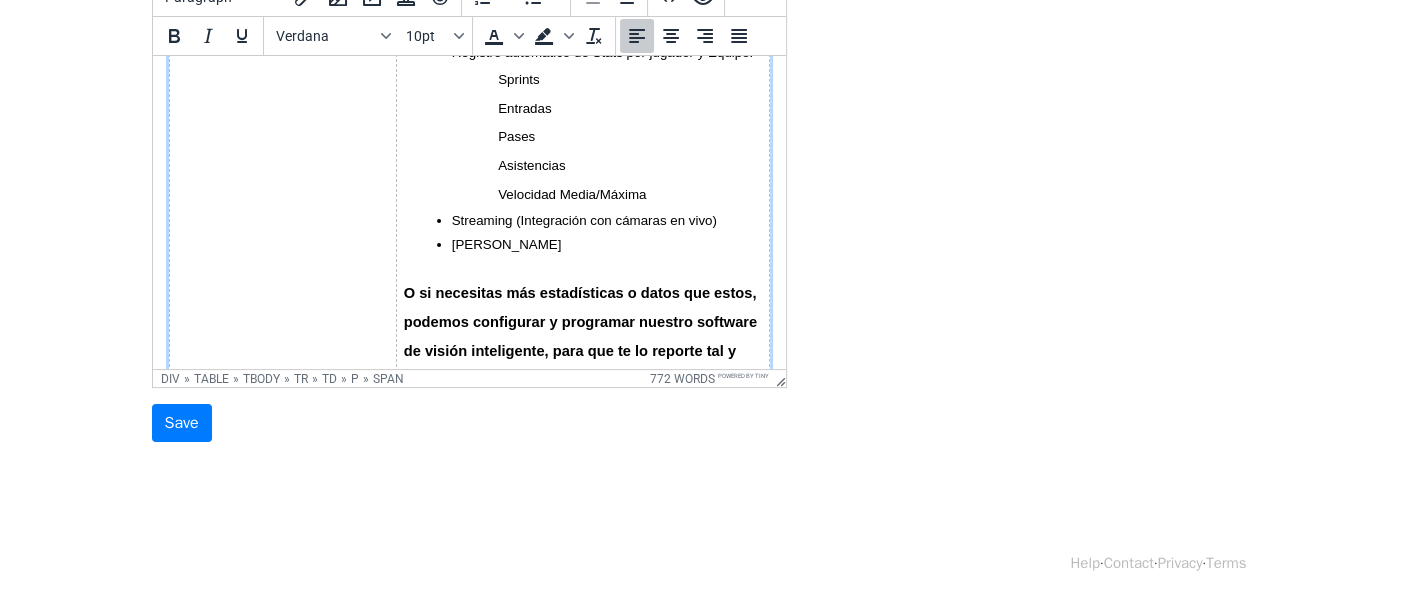 scroll, scrollTop: 4100, scrollLeft: 0, axis: vertical 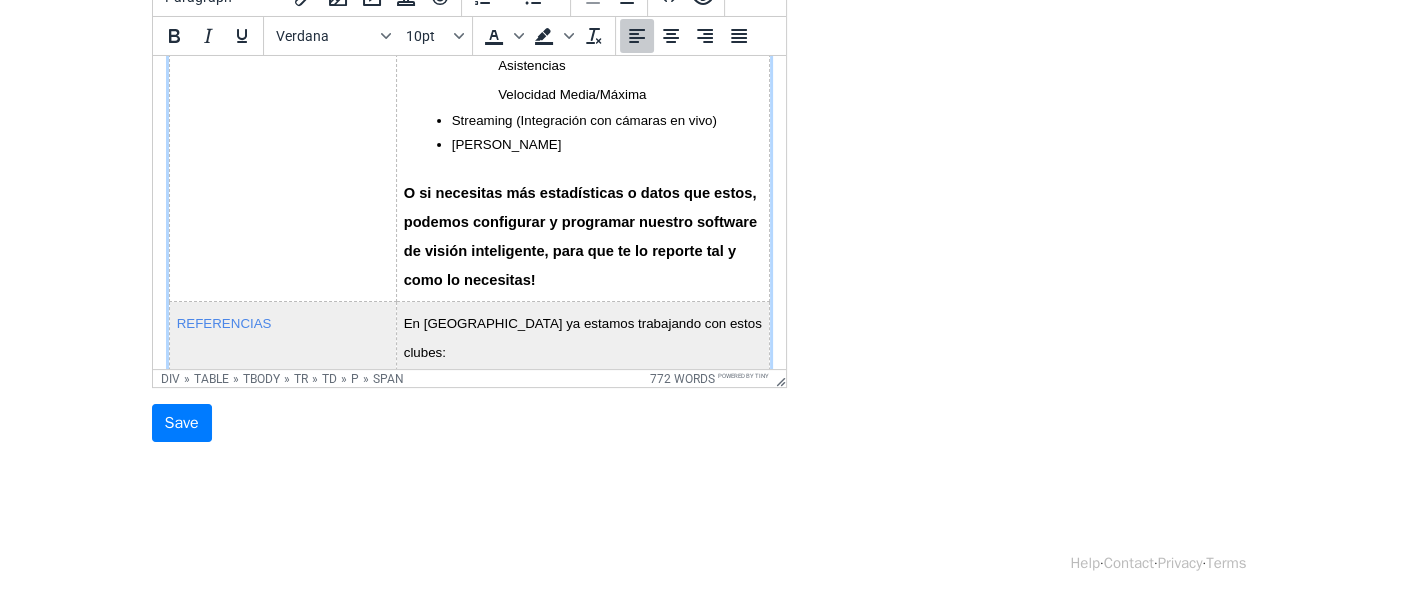 click on "Registro automático de Stats por jugador y Equipo:" at bounding box center (602, -262) 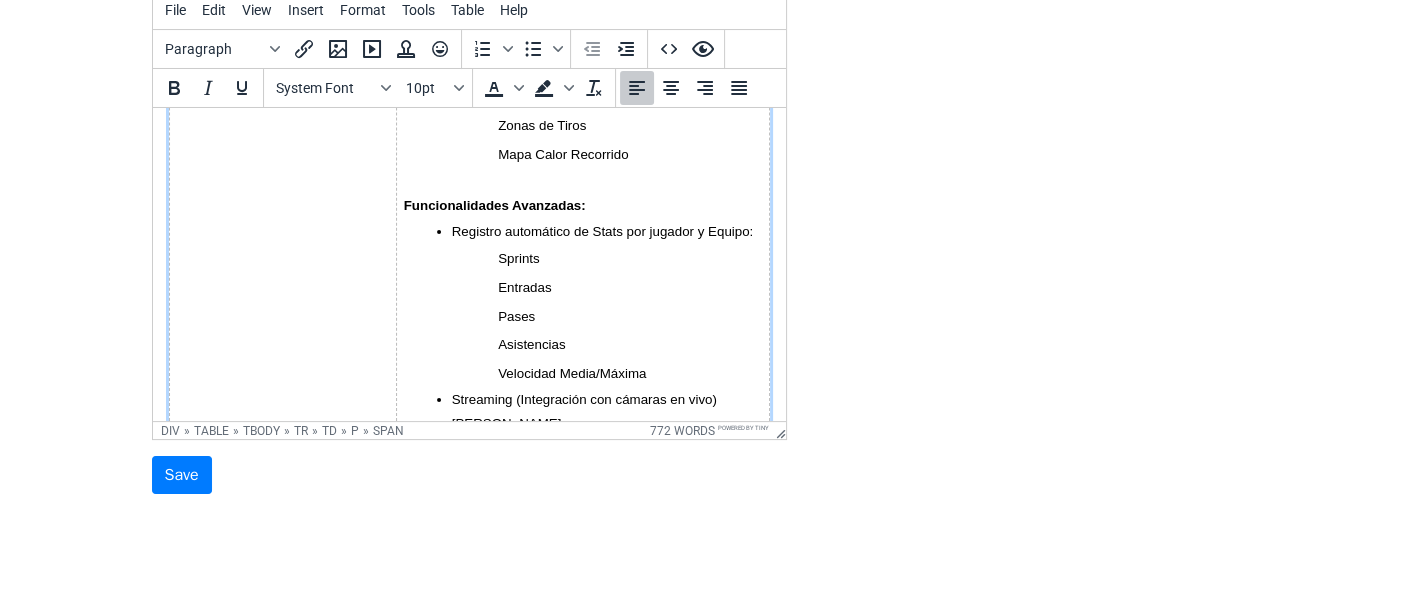 scroll, scrollTop: 308, scrollLeft: 0, axis: vertical 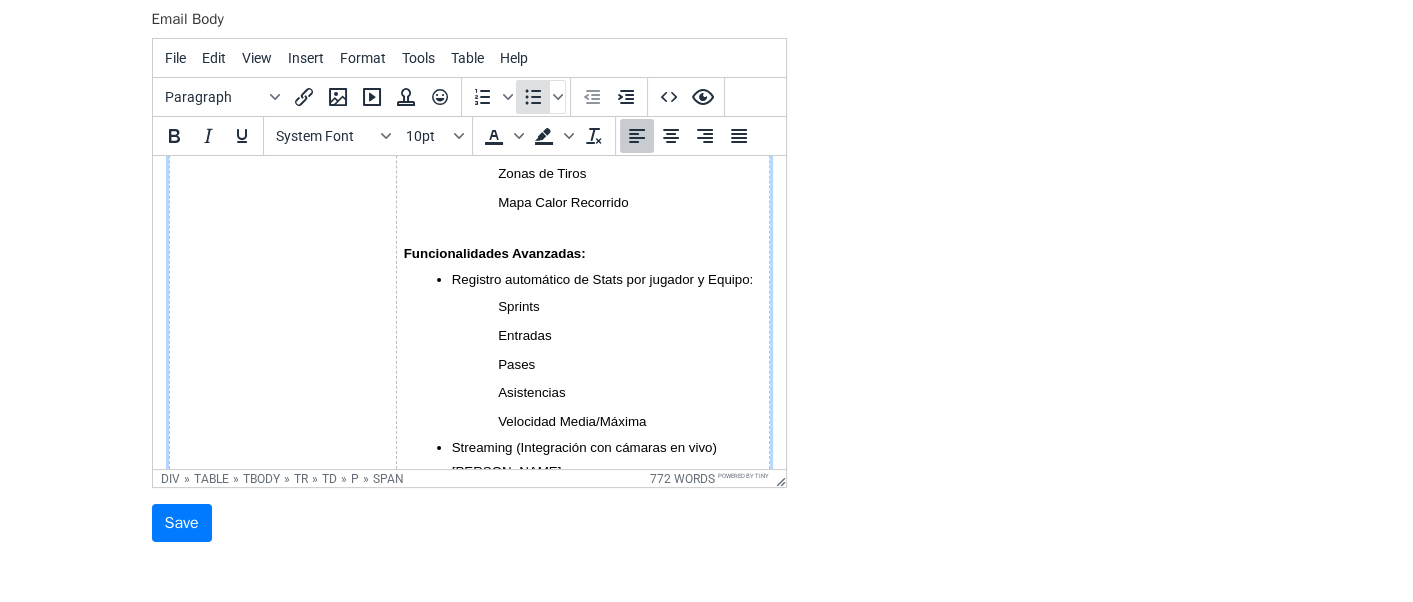 click 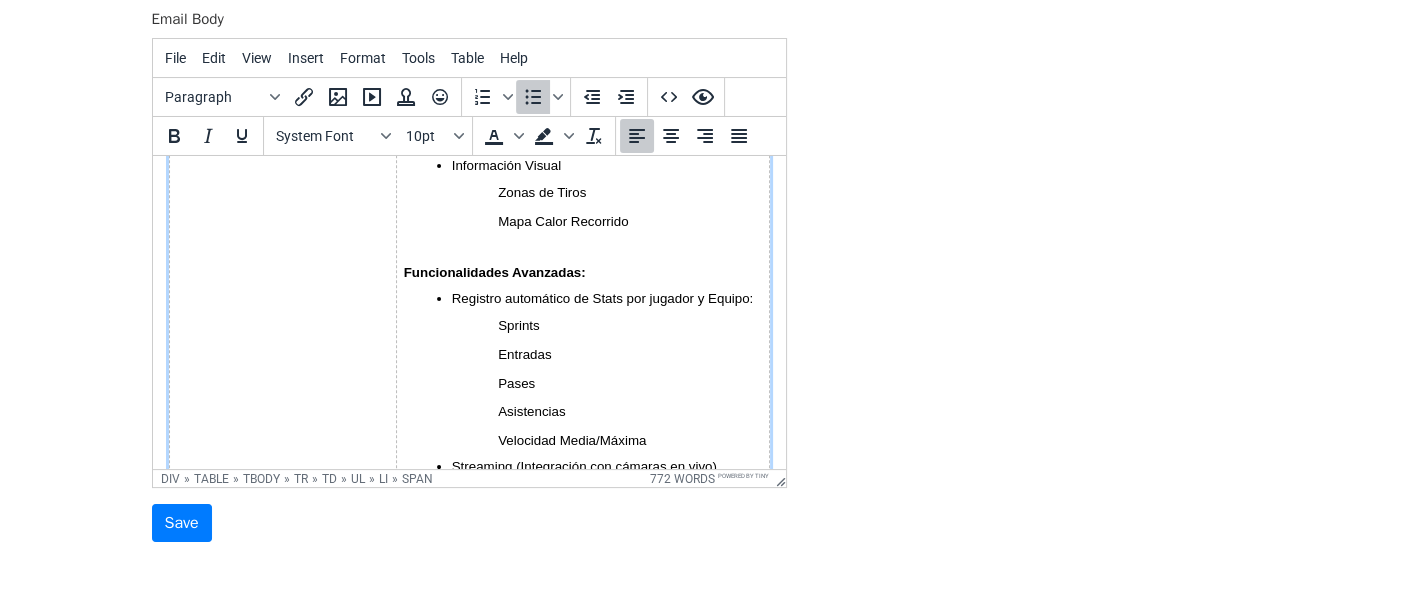 scroll, scrollTop: 4100, scrollLeft: 0, axis: vertical 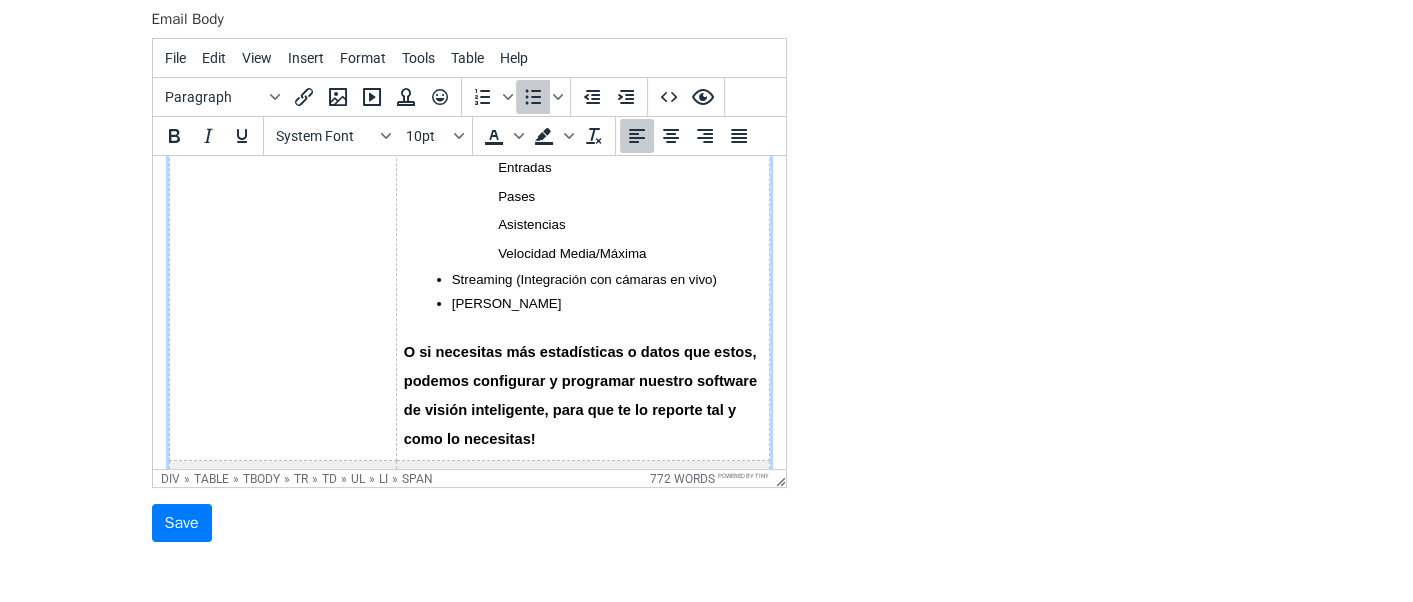 click on "Registro automático de Stats por jugador y Equipo:" at bounding box center (594, -143) 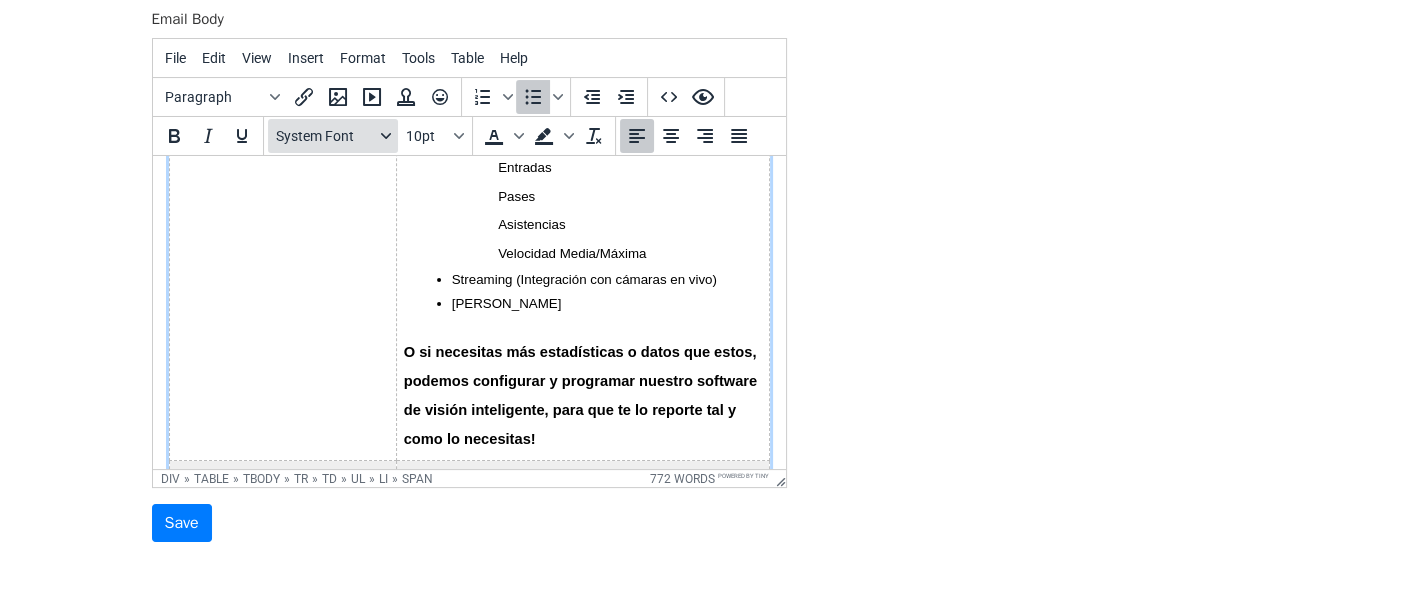 click on "System Font" at bounding box center (325, 136) 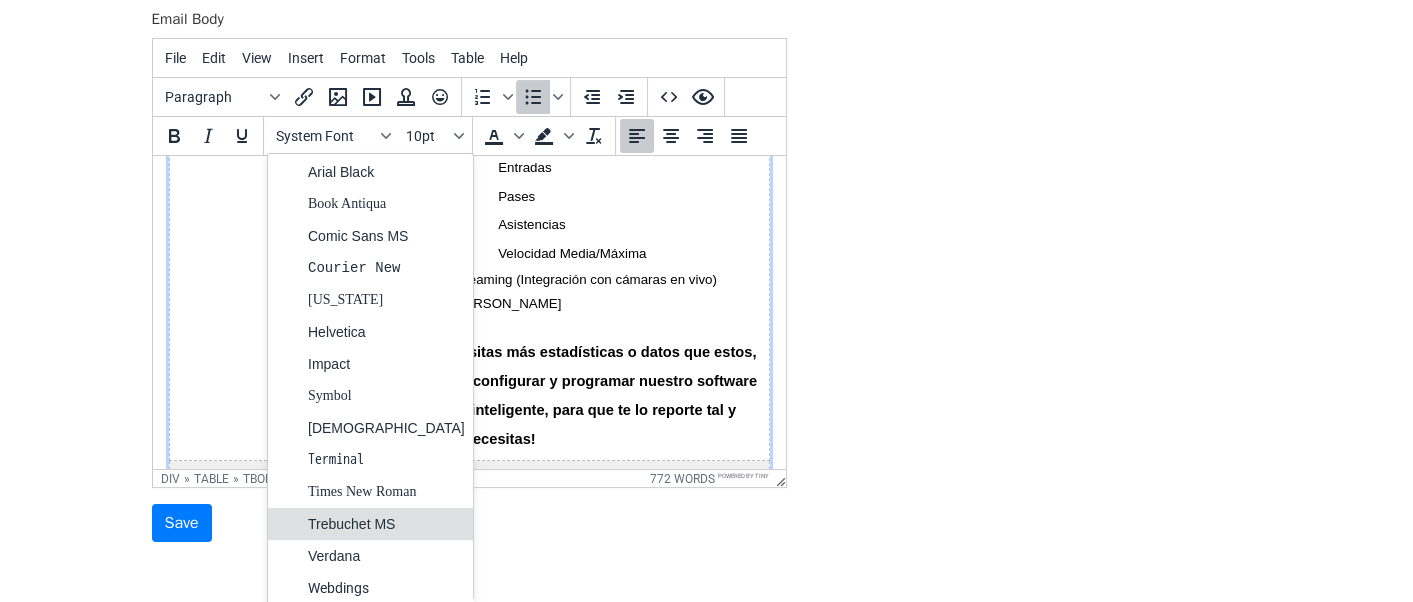 scroll, scrollTop: 100, scrollLeft: 0, axis: vertical 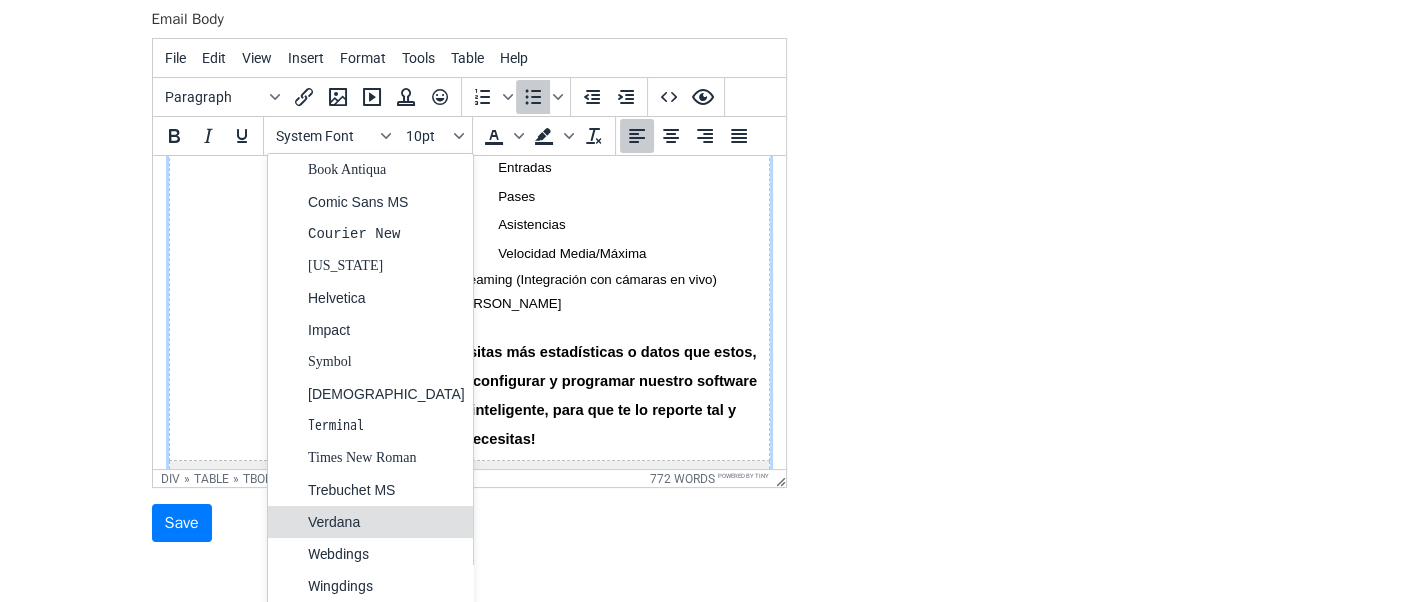 click on "Verdana" at bounding box center [386, 522] 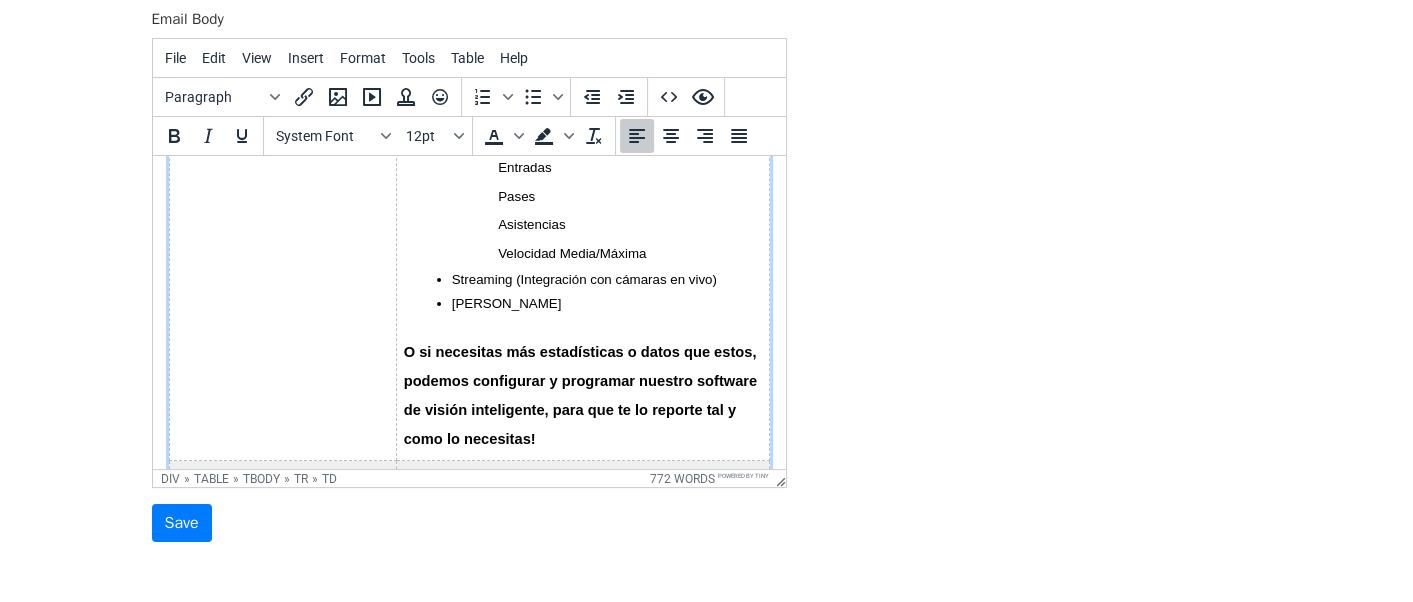click on "Categoría Subcategoría Descripción Fase del juego Ataque organizado Situaciones donde el equipo busca progresar de forma controlada, manteniendo la posesión del balón y creando espacios. Fase del juego Juego directo Fase ofensiva caracterizada por acciones rápidas y directas, buscando la portería rival con pocos toques. Fase del juego Contraataque Fase donde el equipo cambia rápidamente de defensa a ataque tras recuperar el balón. ABP (Acción a balón parado) Corner ABP Falta lateral Laterales altura del área ABP Falta diagonal Laterales antes del área ABP Falta alejada Más de 7 metros por delante del área ABP Falta Frontal Hasta 7 metros por delante del área Acciones individuales Ofensivas Gol Acciones individuales Ofensivas Tiro a portería Acciones individuales Ofensivas Tiro fallido Otras estadísticas: MVP software Análisis Video: Detección automática de Highlights en video etiquetados por Jugador: Paradas Faltas (tarjeta) Tricks (caño, regate, sombrero,..) Distancia recorrida Tiros" at bounding box center (582, -478) 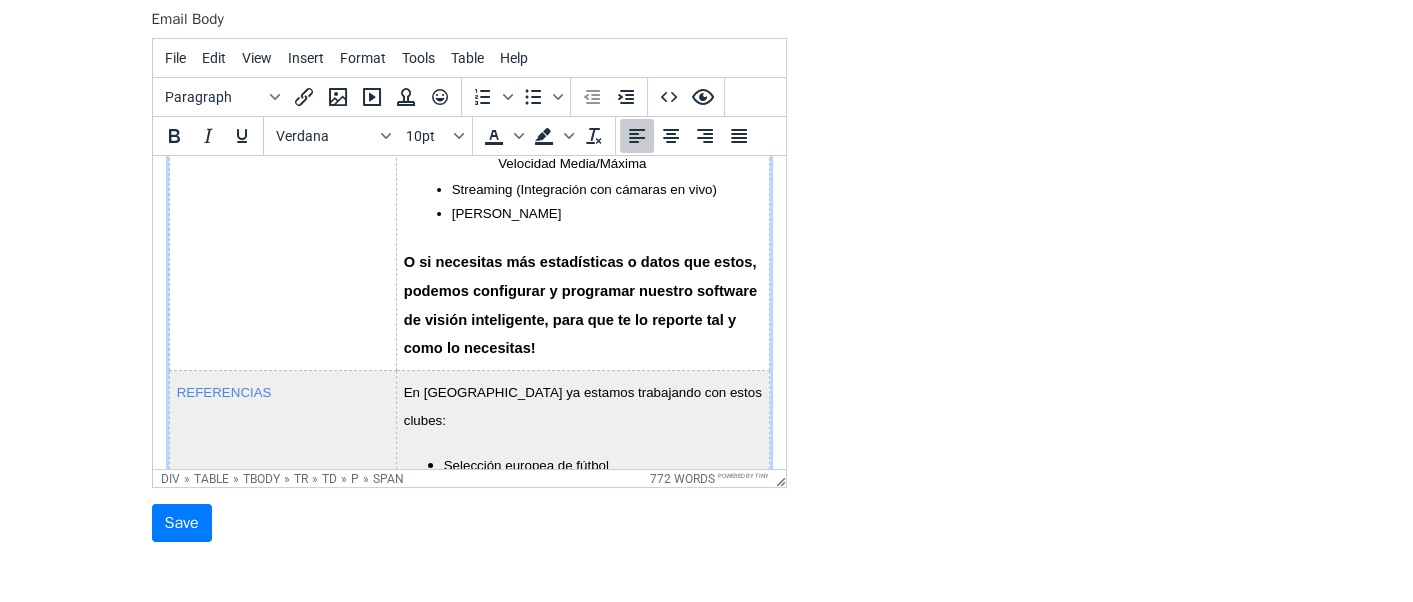scroll, scrollTop: 4300, scrollLeft: 0, axis: vertical 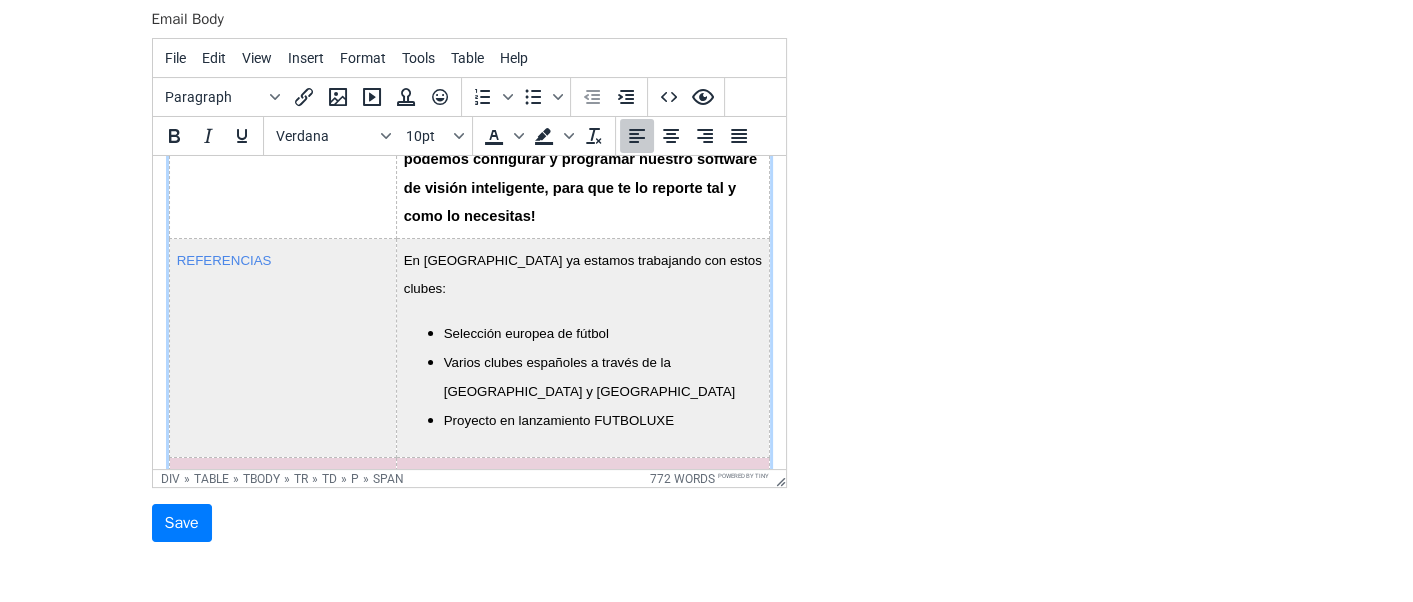 click on "Información Visual" at bounding box center (582, -243) 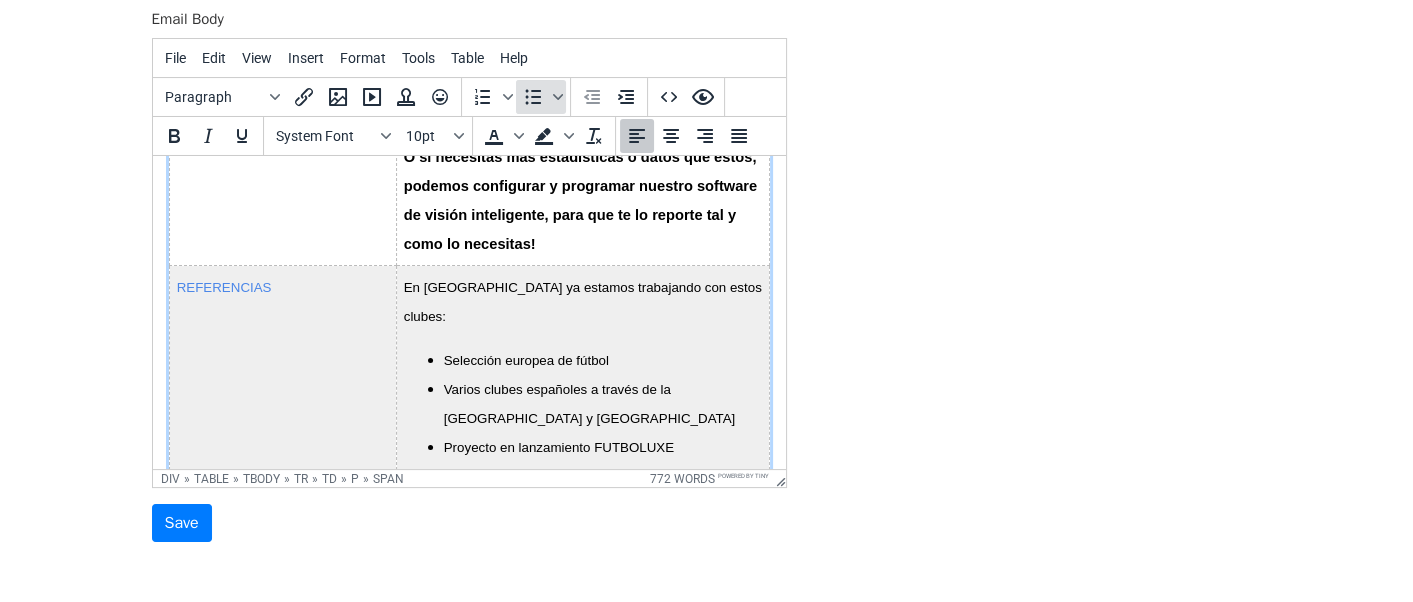 click 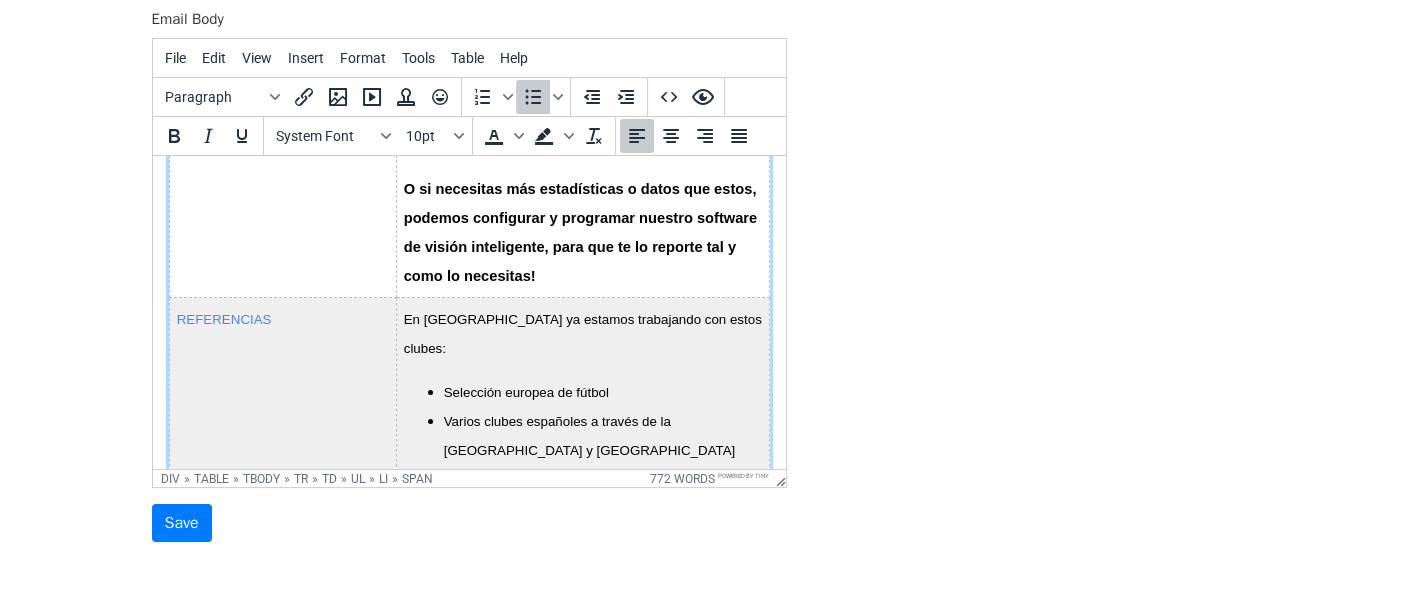 click on "Categoría Subcategoría Descripción Fase del juego Ataque organizado Situaciones donde el equipo busca progresar de forma controlada, manteniendo la posesión del balón y creando espacios. Fase del juego Juego directo Fase ofensiva caracterizada por acciones rápidas y directas, buscando la portería rival con pocos toques. Fase del juego Contraataque Fase donde el equipo cambia rápidamente de defensa a ataque tras recuperar el balón. ABP (Acción a balón parado) Corner ABP Falta lateral Laterales altura del área ABP Falta diagonal Laterales antes del área ABP Falta alejada Más de 7 metros por delante del área ABP Falta Frontal Hasta 7 metros por delante del área Acciones individuales Ofensivas Gol Acciones individuales Ofensivas Tiro a portería Acciones individuales Ofensivas Tiro fallido Otras estadísticas: MVP software Análisis Video: Detección automática de Highlights en video etiquetados por Jugador: Paradas Faltas (tarjeta) Tricks (caño, regate, sombrero,..) Distancia recorrida Tiros" at bounding box center [582, -659] 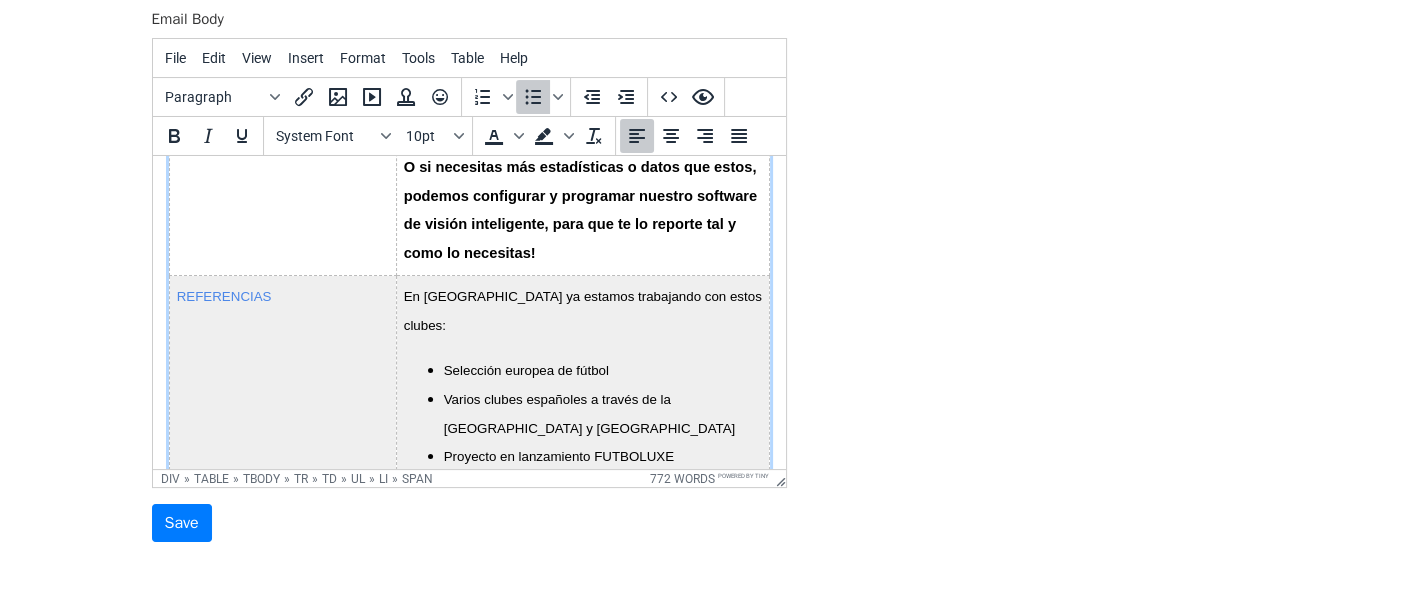 click on "Información Visual" at bounding box center (497, -225) 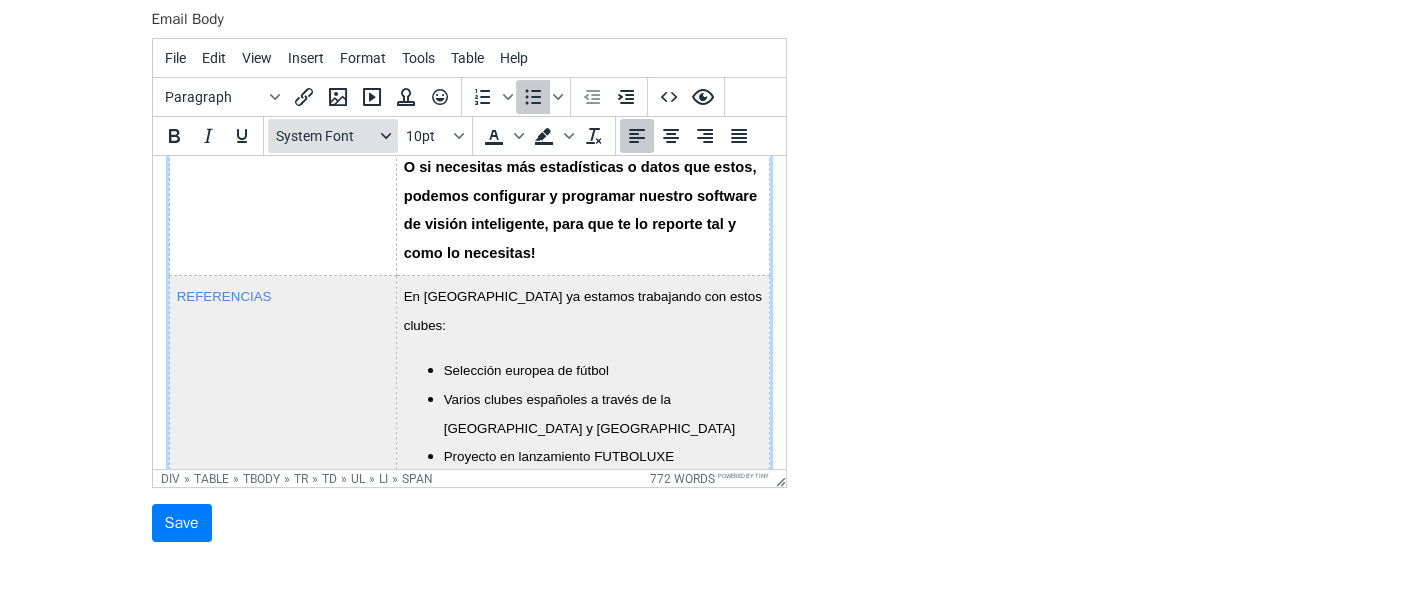 click on "System Font" at bounding box center (325, 136) 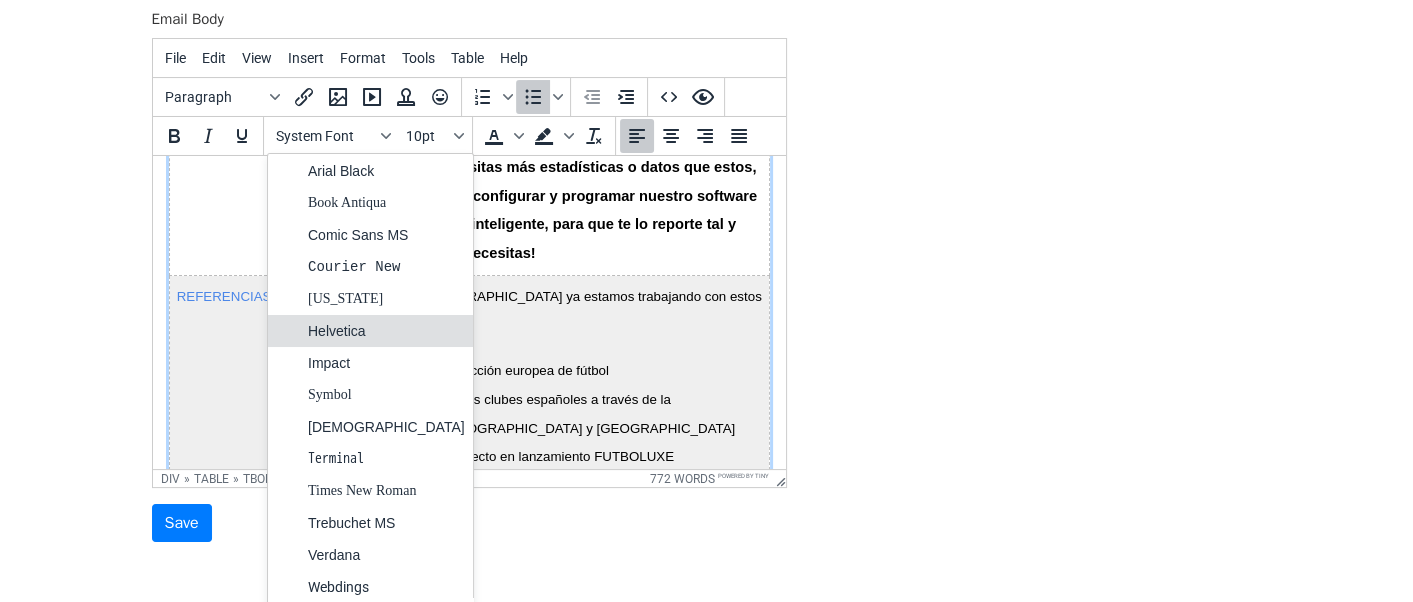 scroll, scrollTop: 100, scrollLeft: 0, axis: vertical 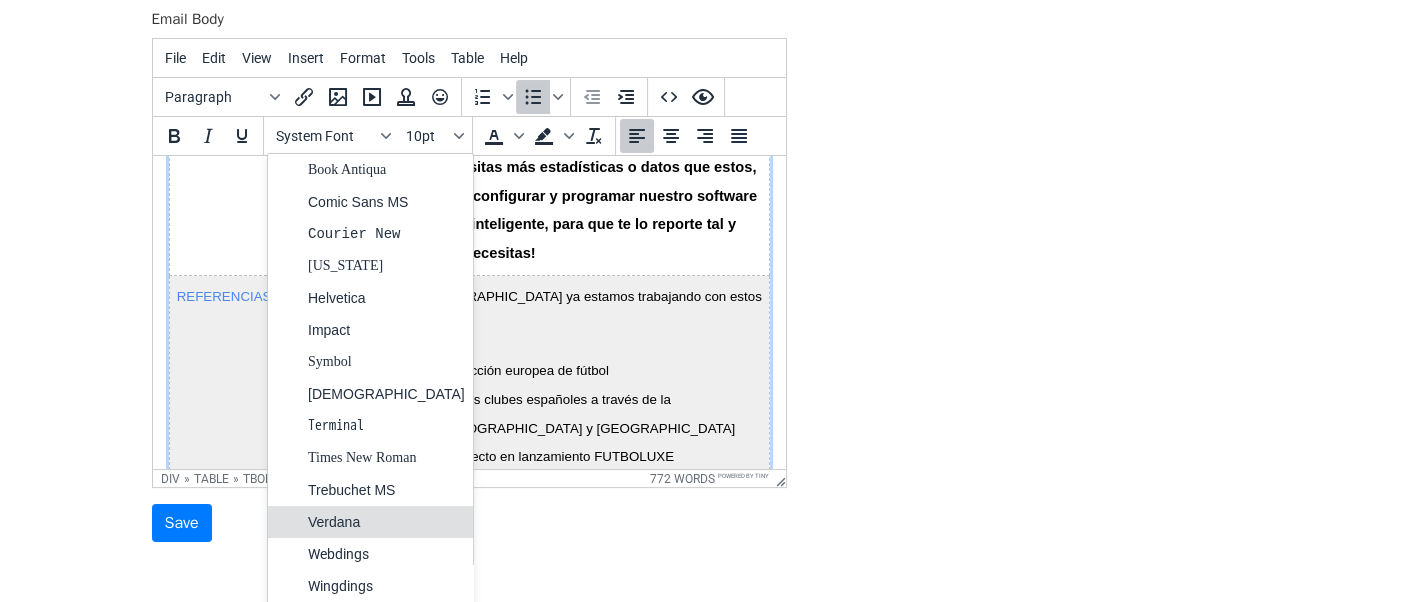 click on "Verdana" at bounding box center [386, 522] 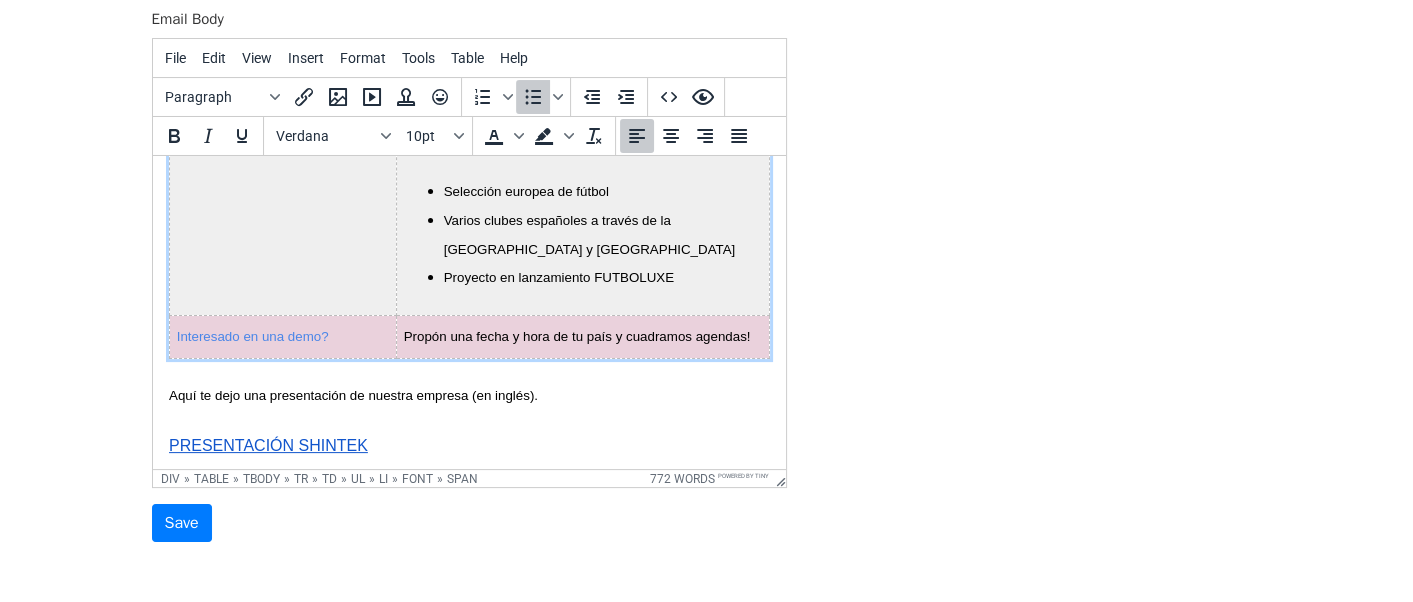 scroll, scrollTop: 4500, scrollLeft: 0, axis: vertical 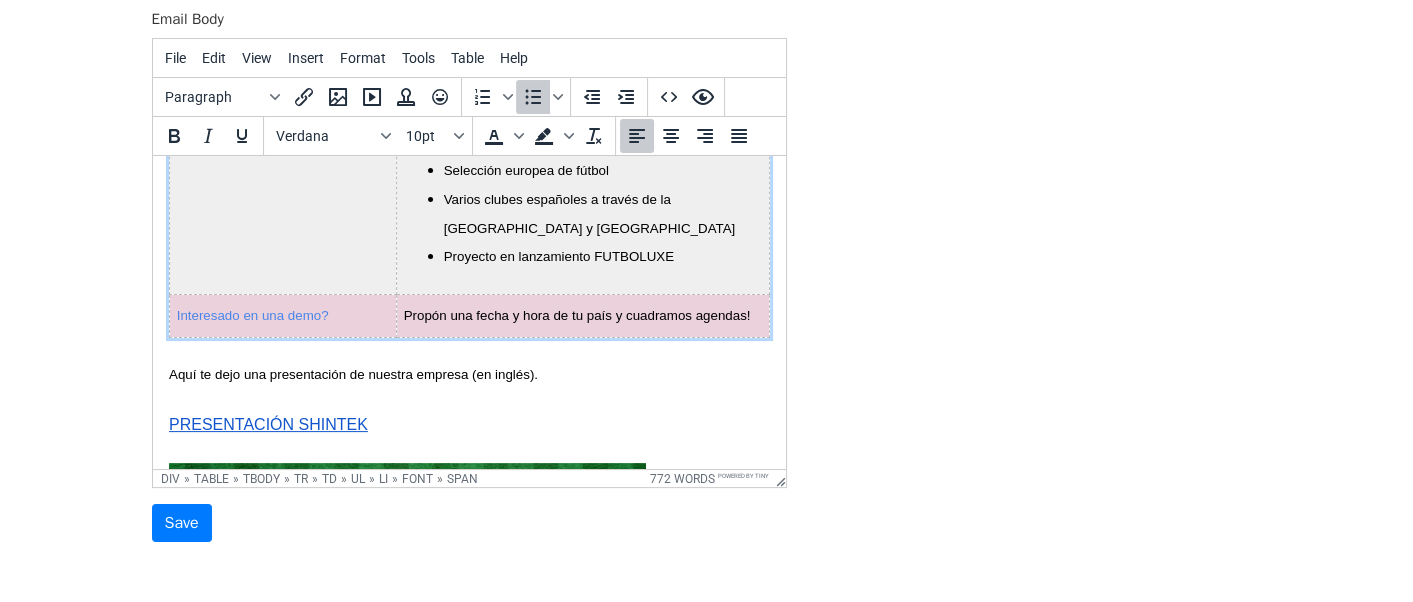 click on "Registro automático de Stats por jugador y Equipo:" at bounding box center [582, -273] 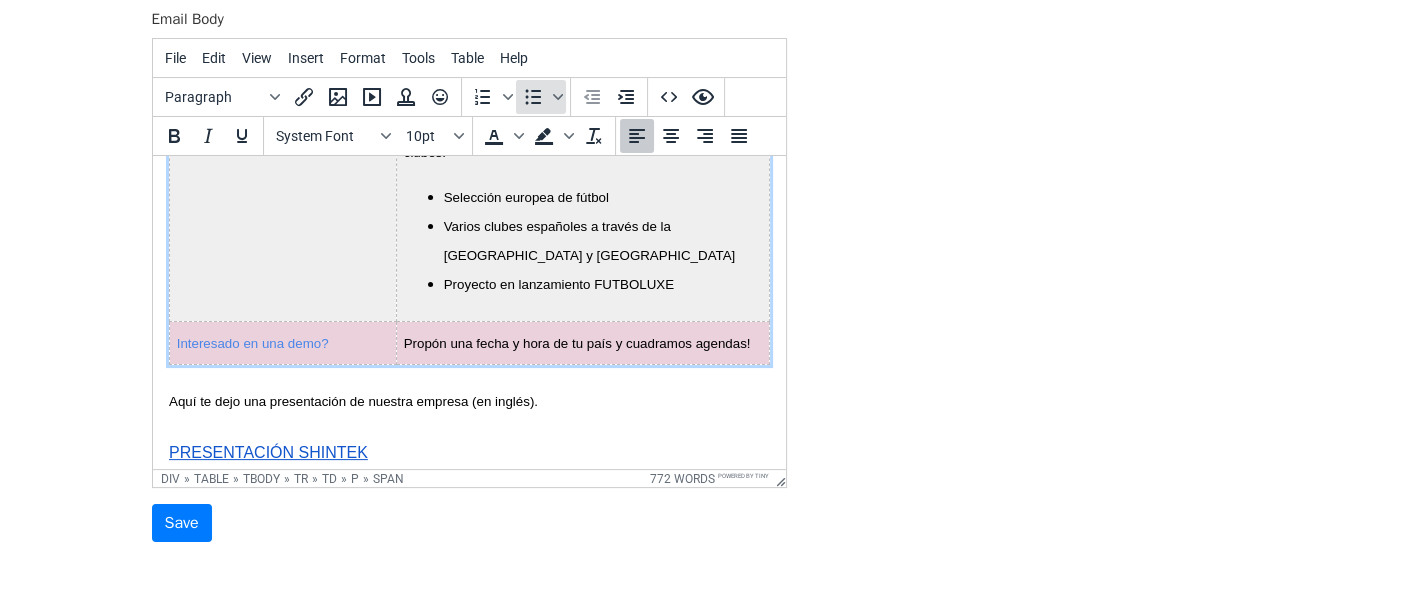 click 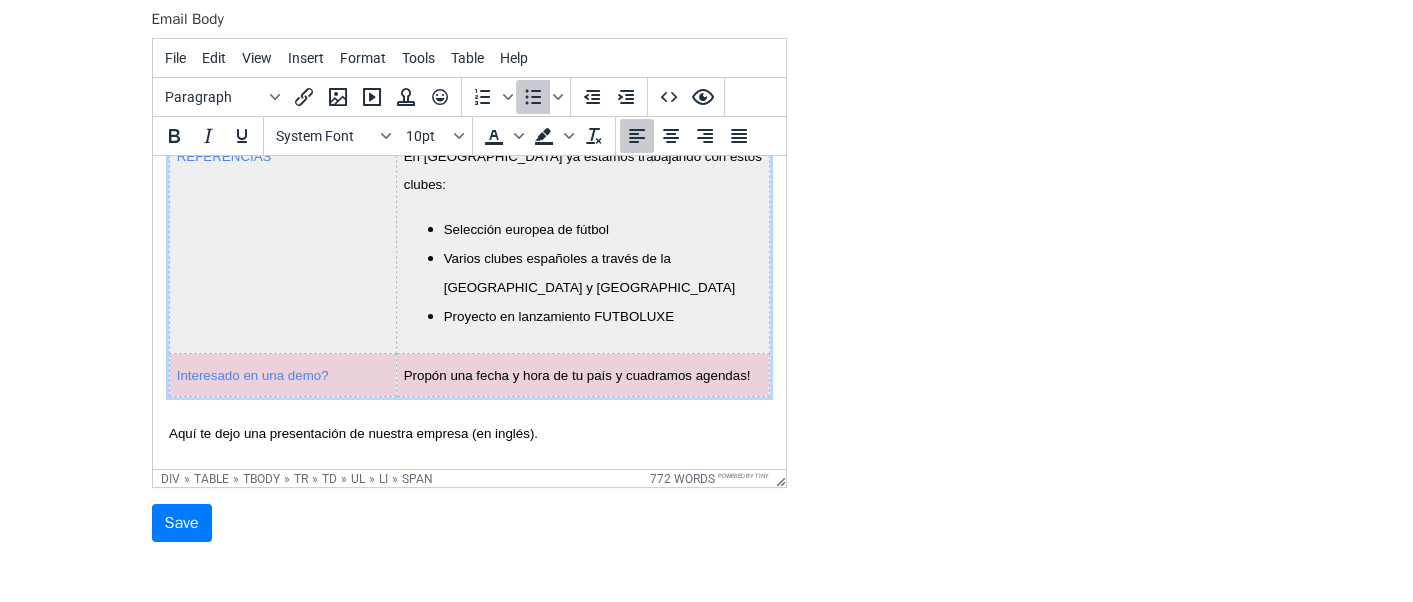 click on "Registro automático de Stats por jugador y Equipo:" at bounding box center (594, -255) 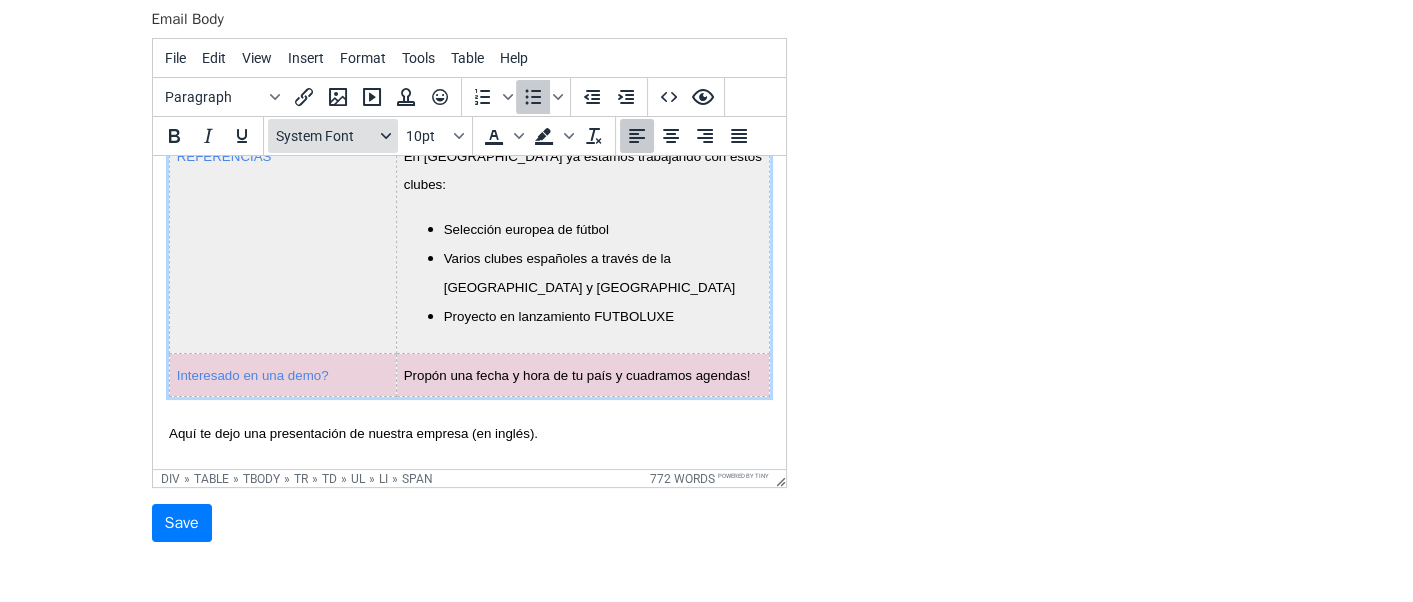 click on "System Font" at bounding box center [325, 136] 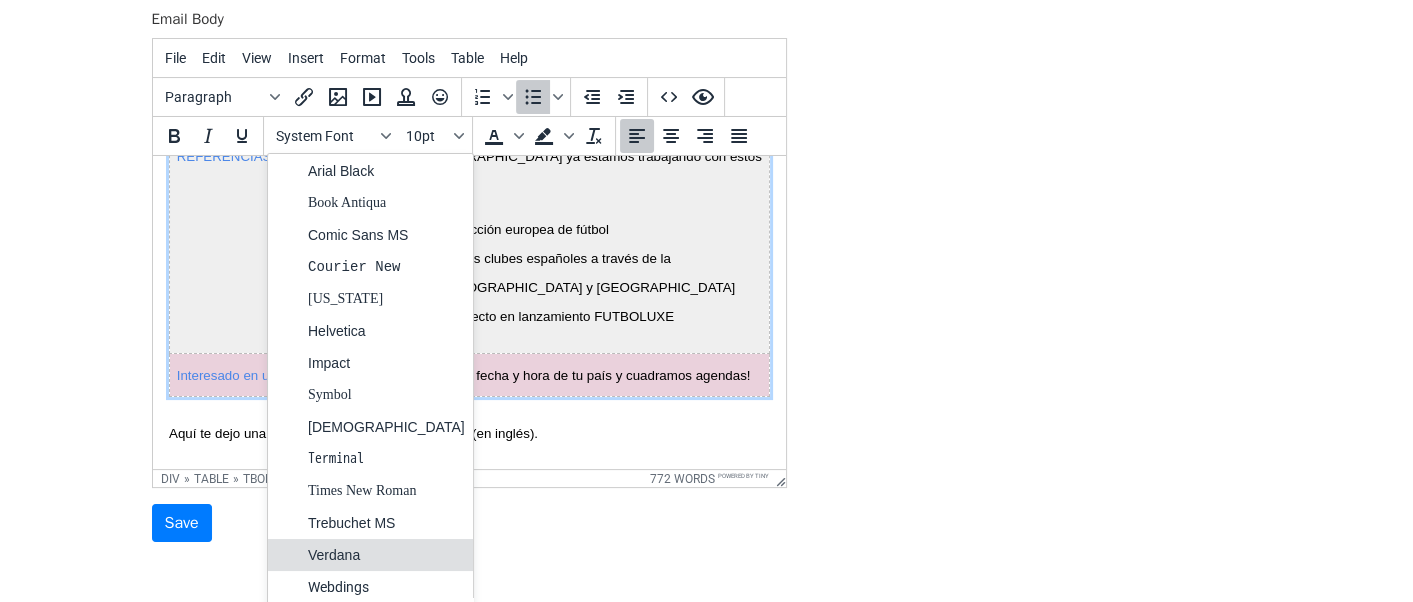 scroll, scrollTop: 100, scrollLeft: 0, axis: vertical 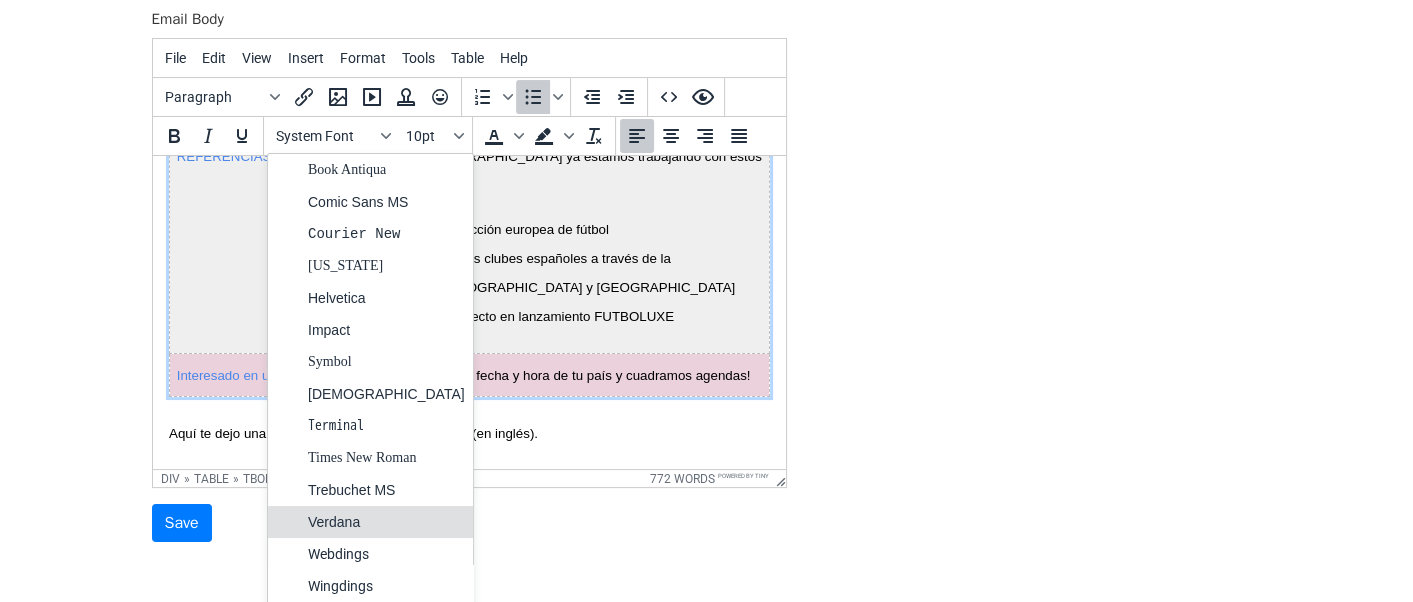 drag, startPoint x: 352, startPoint y: 519, endPoint x: 384, endPoint y: 491, distance: 42.520584 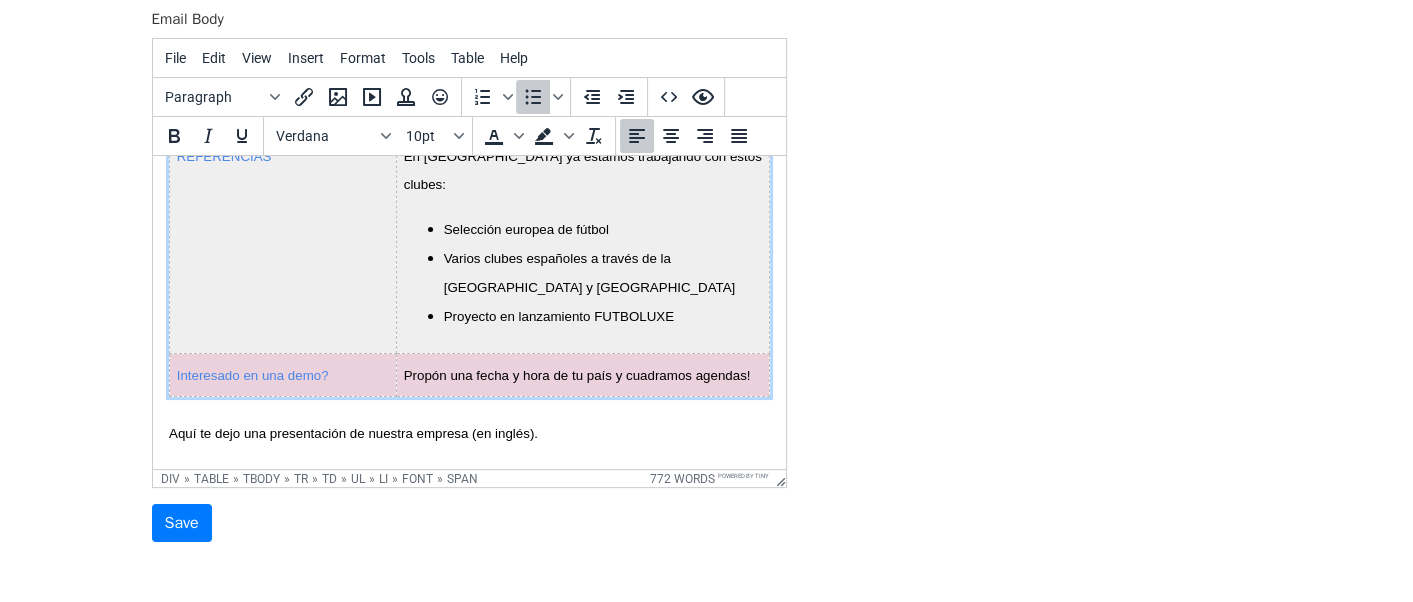 click on "Categoría Subcategoría Descripción Fase del juego Ataque organizado Situaciones donde el equipo busca progresar de forma controlada, manteniendo la posesión del balón y creando espacios. Fase del juego Juego directo Fase ofensiva caracterizada por acciones rápidas y directas, buscando la portería rival con pocos toques. Fase del juego Contraataque Fase donde el equipo cambia rápidamente de defensa a ataque tras recuperar el balón. ABP (Acción a balón parado) Corner ABP Falta lateral Laterales altura del área ABP Falta diagonal Laterales antes del área ABP Falta alejada Más de 7 metros por delante del área ABP Falta Frontal Hasta 7 metros por delante del área Acciones individuales Ofensivas Gol Acciones individuales Ofensivas Tiro a portería Acciones individuales Ofensivas Tiro fallido Otras estadísticas: MVP software Análisis Video: Detección automática de Highlights en video etiquetados por Jugador: Paradas Faltas (tarjeta) Tricks (caño, regate, sombrero,..) Distancia recorrida Tiros" at bounding box center [582, -841] 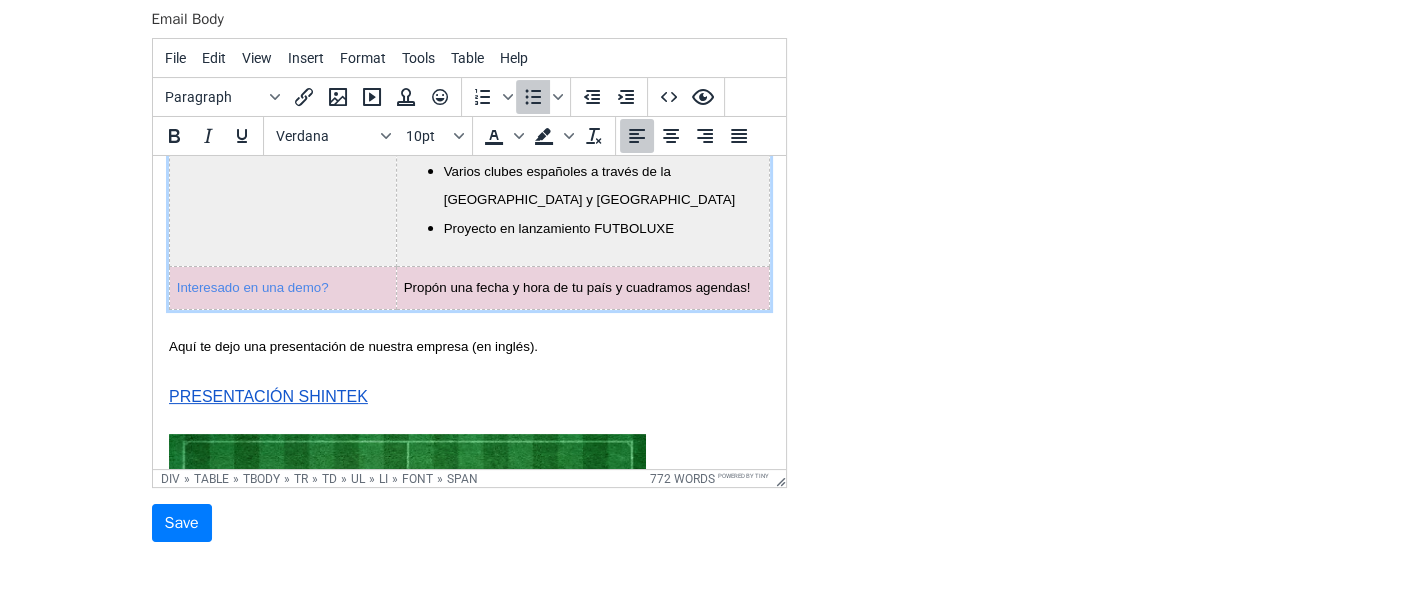 scroll, scrollTop: 4600, scrollLeft: 0, axis: vertical 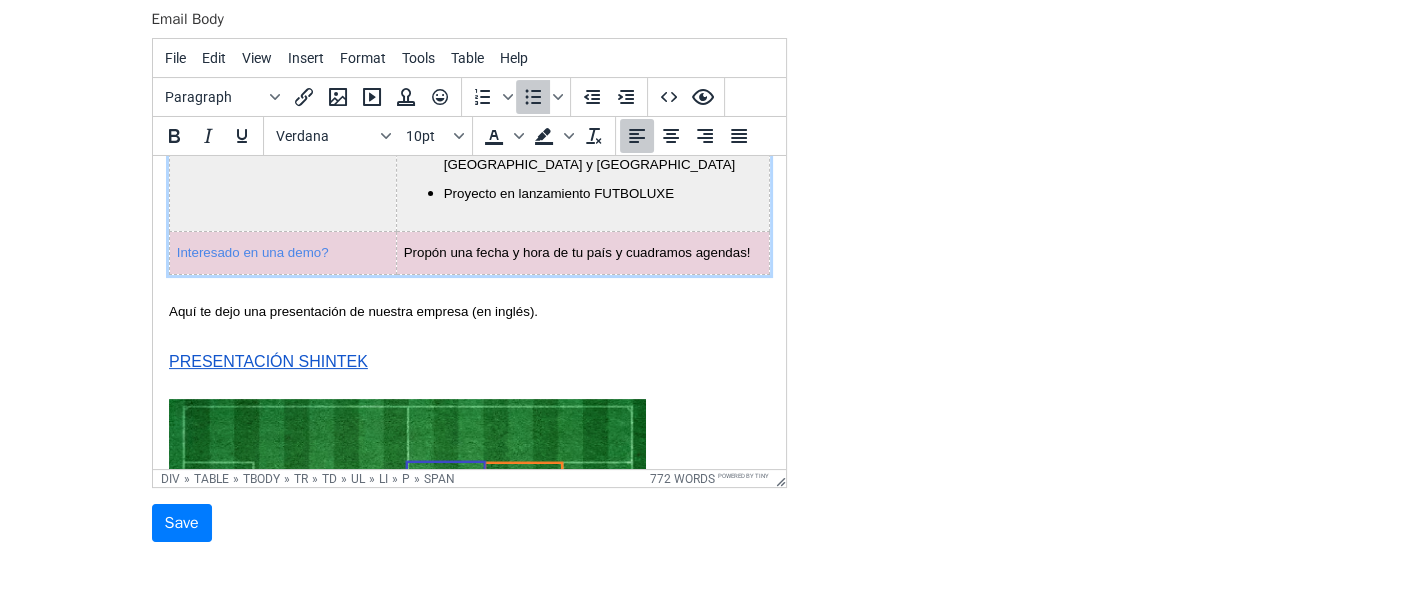 drag, startPoint x: 448, startPoint y: 367, endPoint x: 547, endPoint y: 437, distance: 121.24768 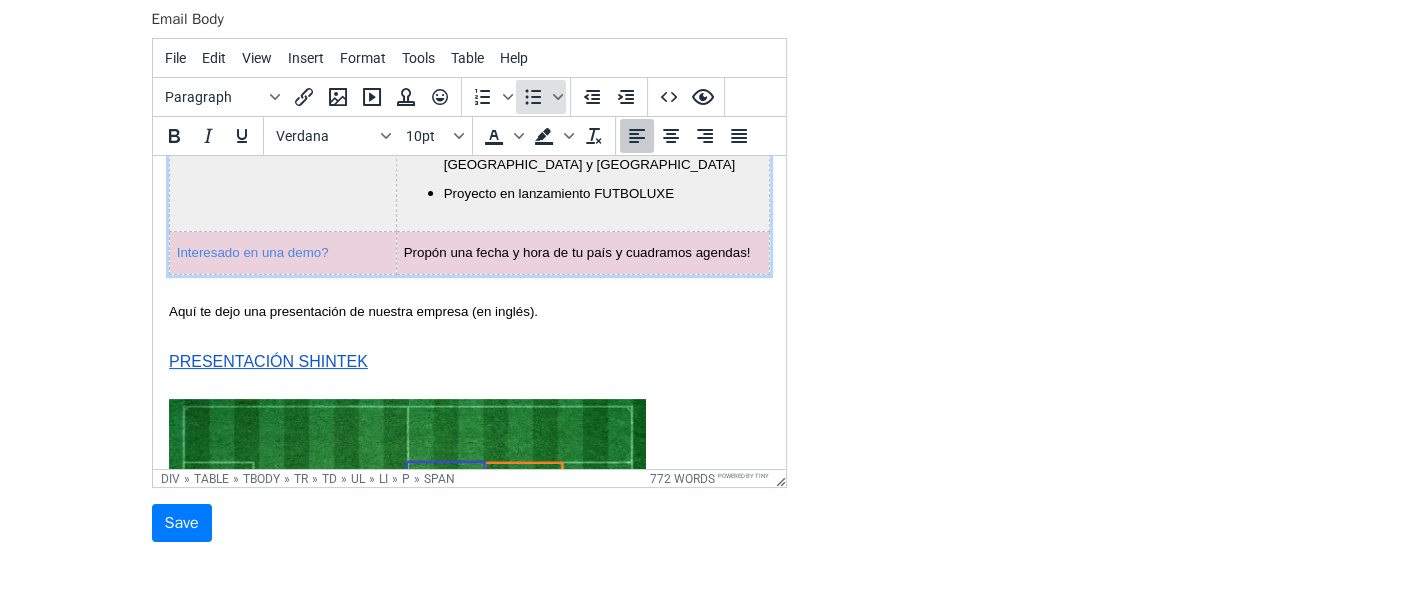 click 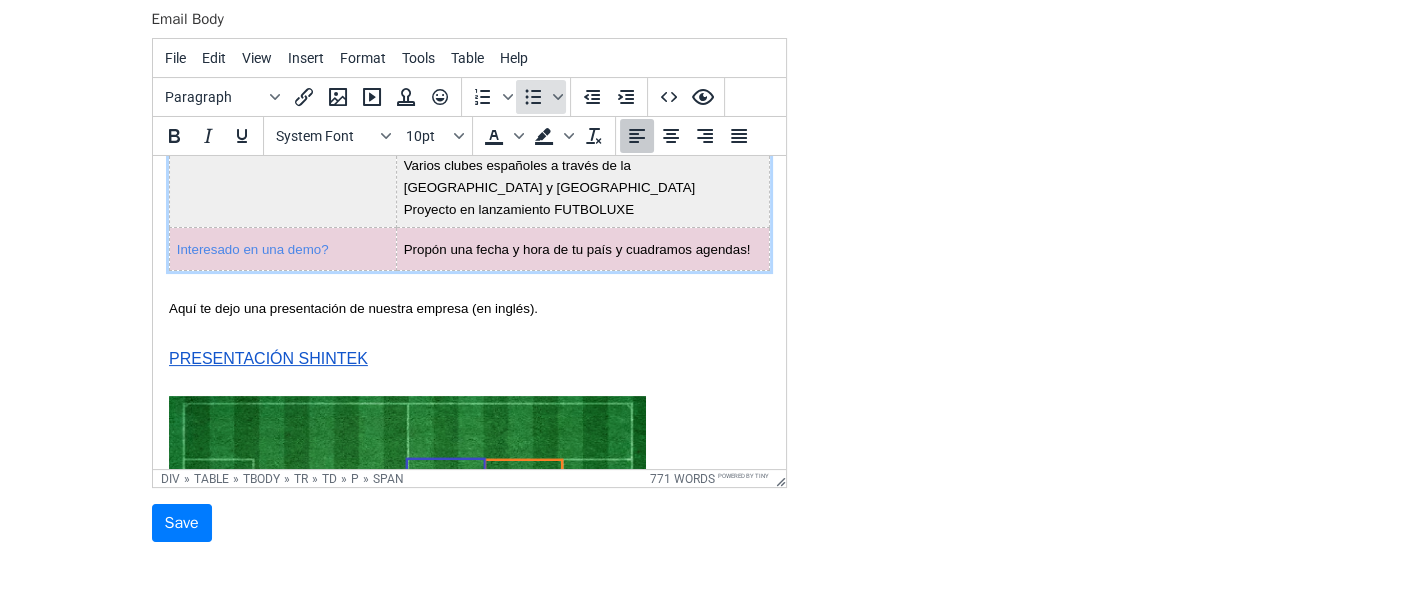 click 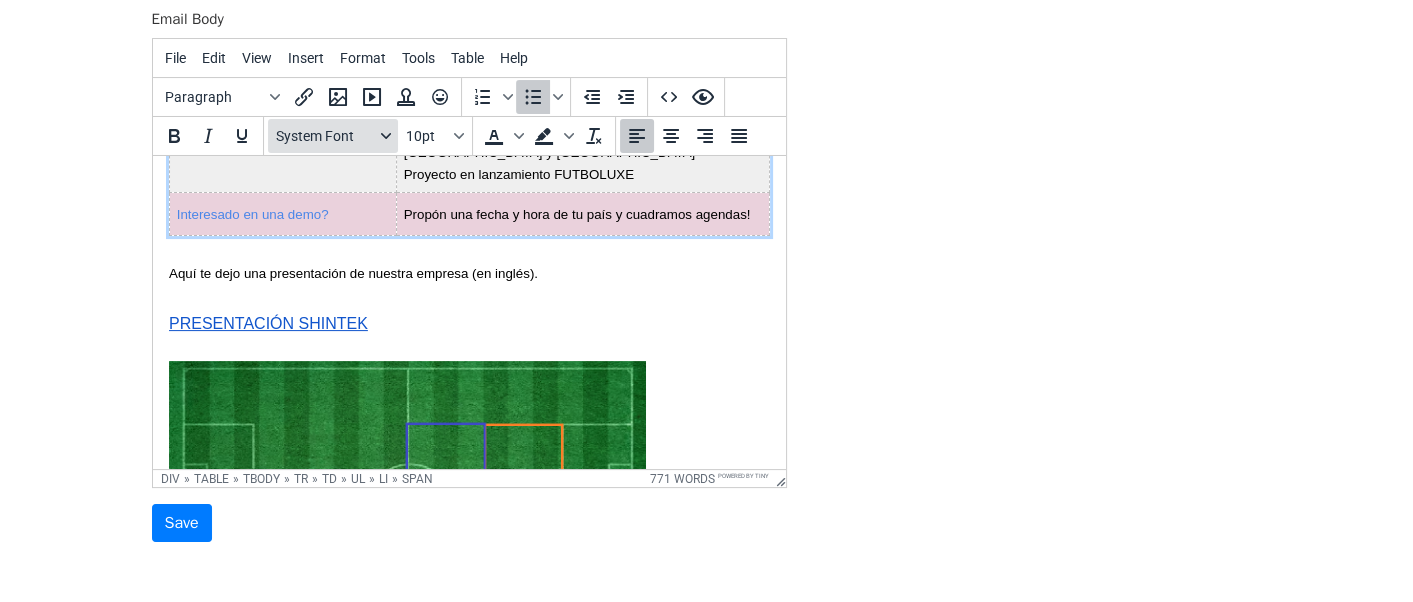 click on "System Font" at bounding box center (325, 136) 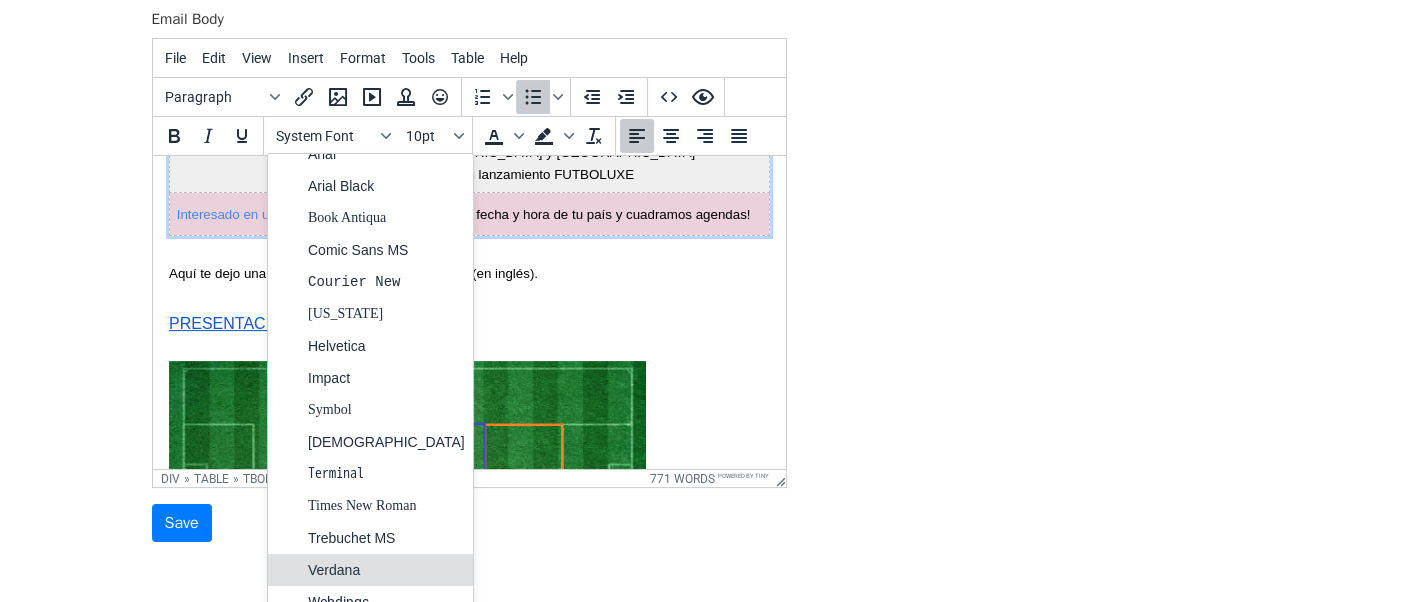 scroll, scrollTop: 100, scrollLeft: 0, axis: vertical 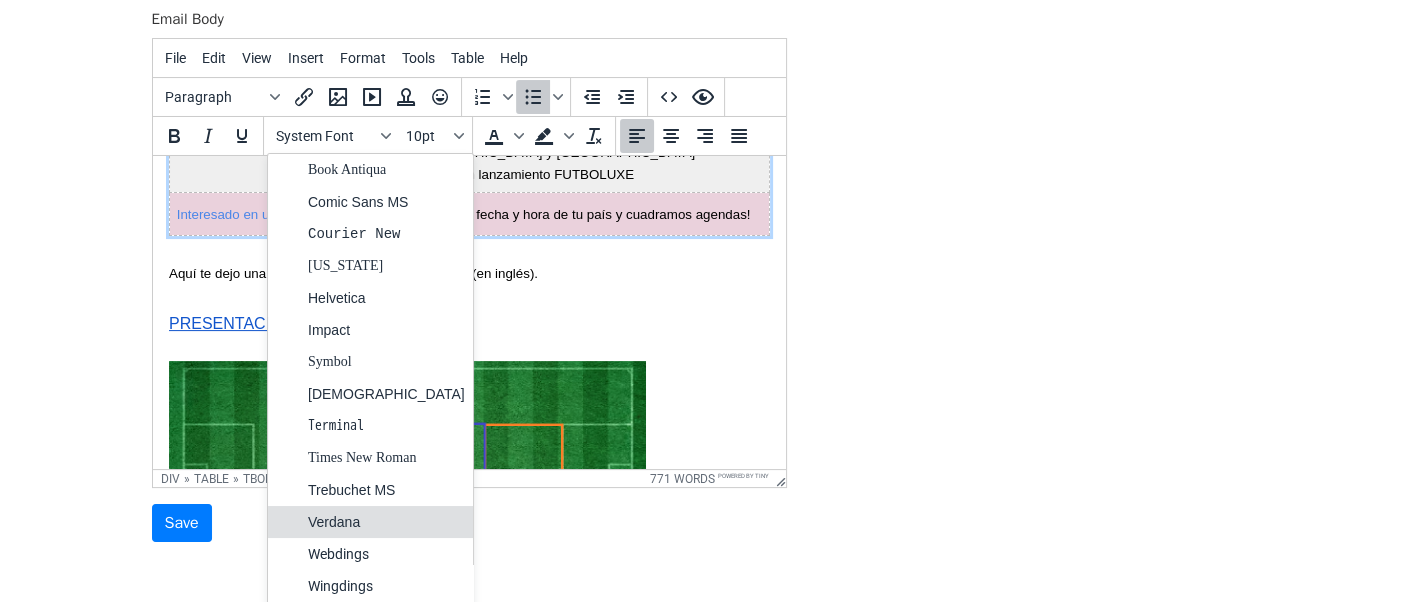 click on "Verdana" at bounding box center (386, 522) 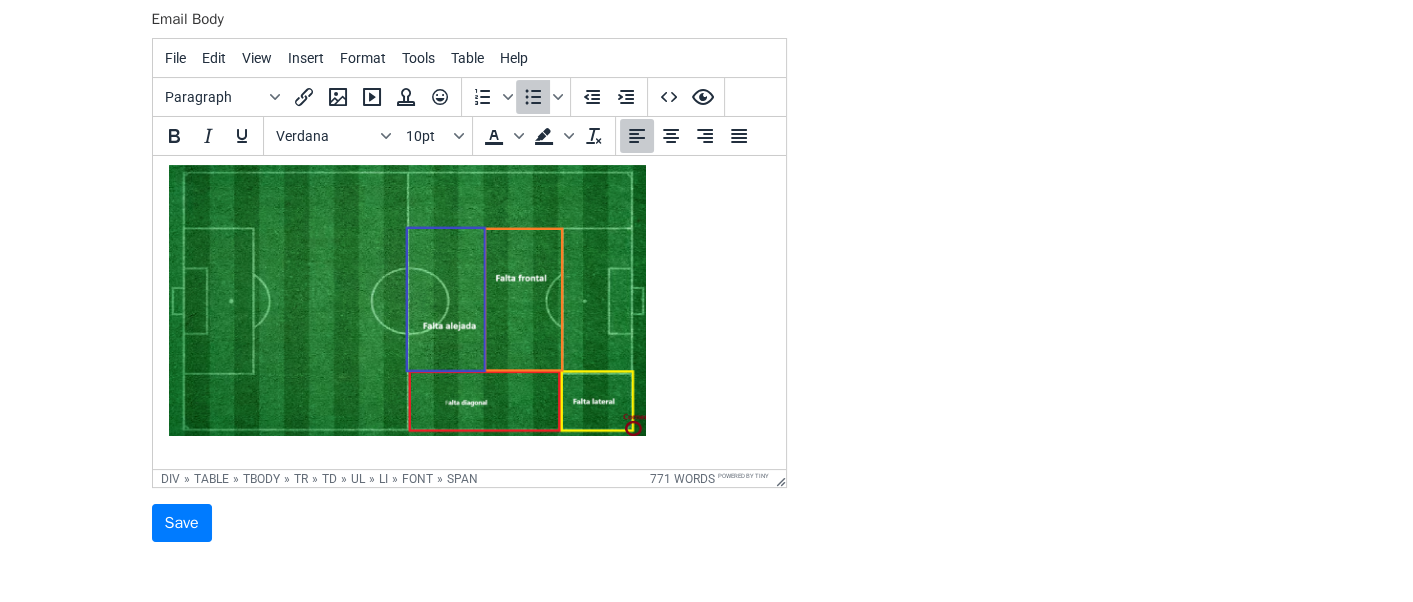 scroll, scrollTop: 4800, scrollLeft: 0, axis: vertical 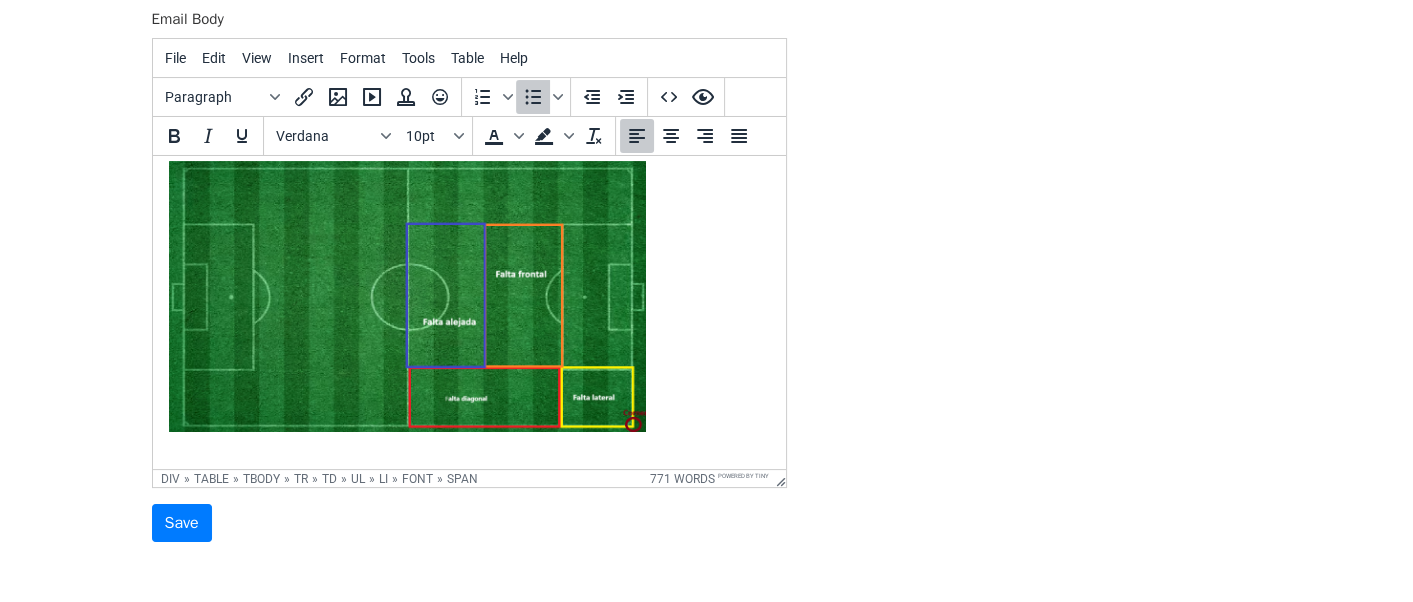 click on "O si necesitas más estadísticas o datos que estos, podemos configurar y programar nuestro software de visión inteligente, para que te lo reporte tal y como lo necesitas!" at bounding box center [582, -234] 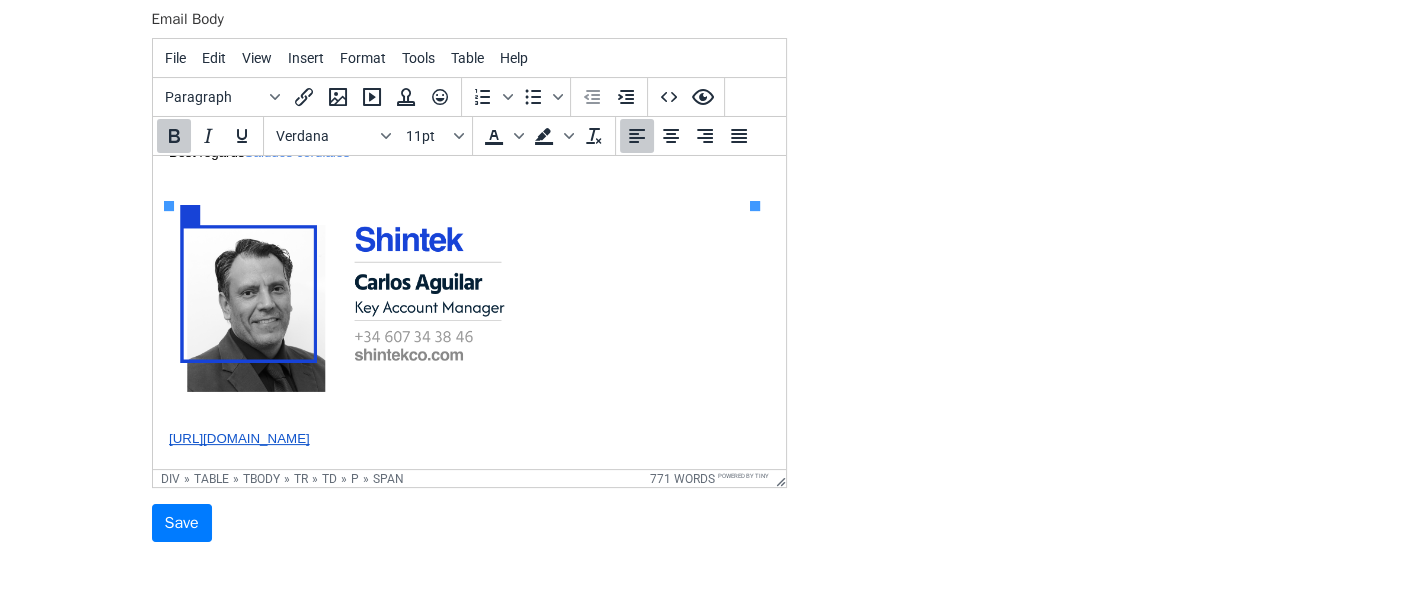 scroll, scrollTop: 5700, scrollLeft: 0, axis: vertical 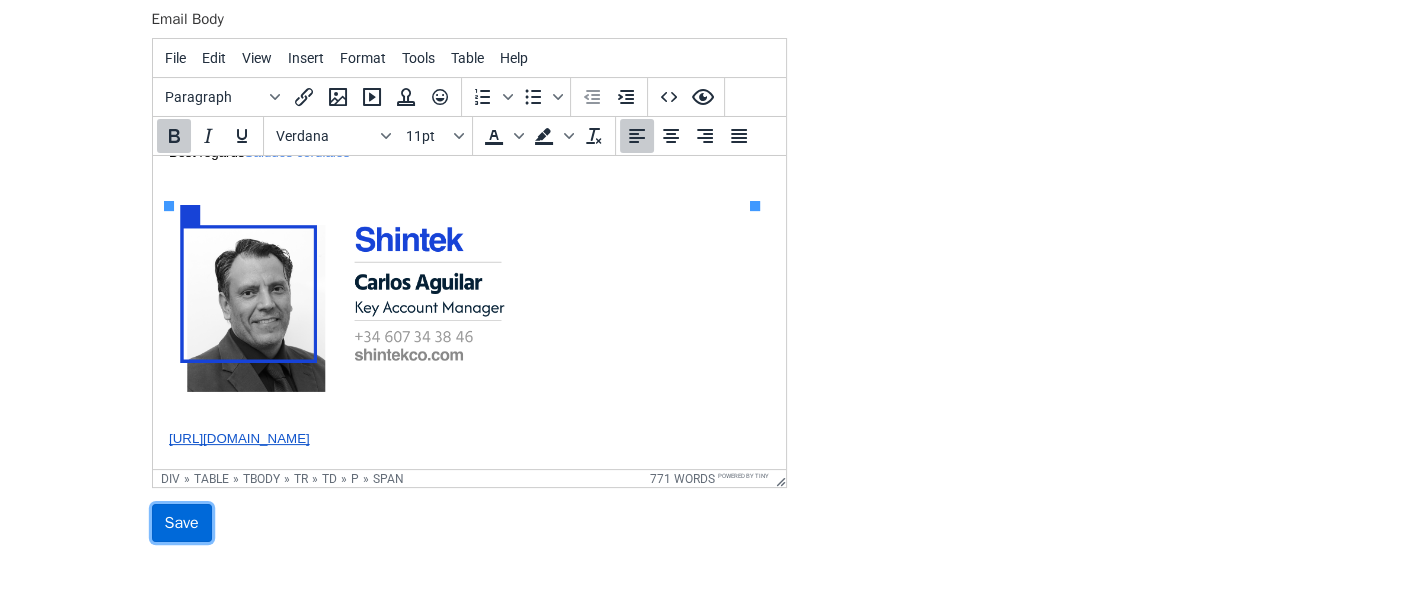 click on "Save" at bounding box center [182, 523] 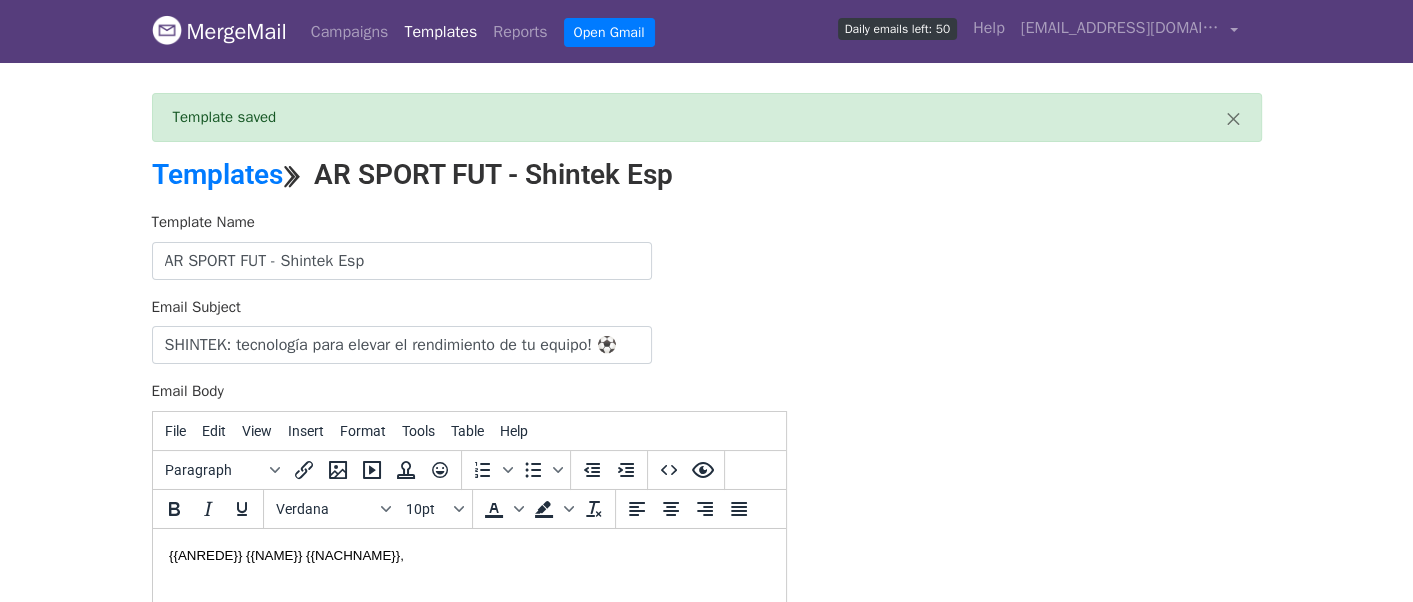 scroll, scrollTop: 0, scrollLeft: 0, axis: both 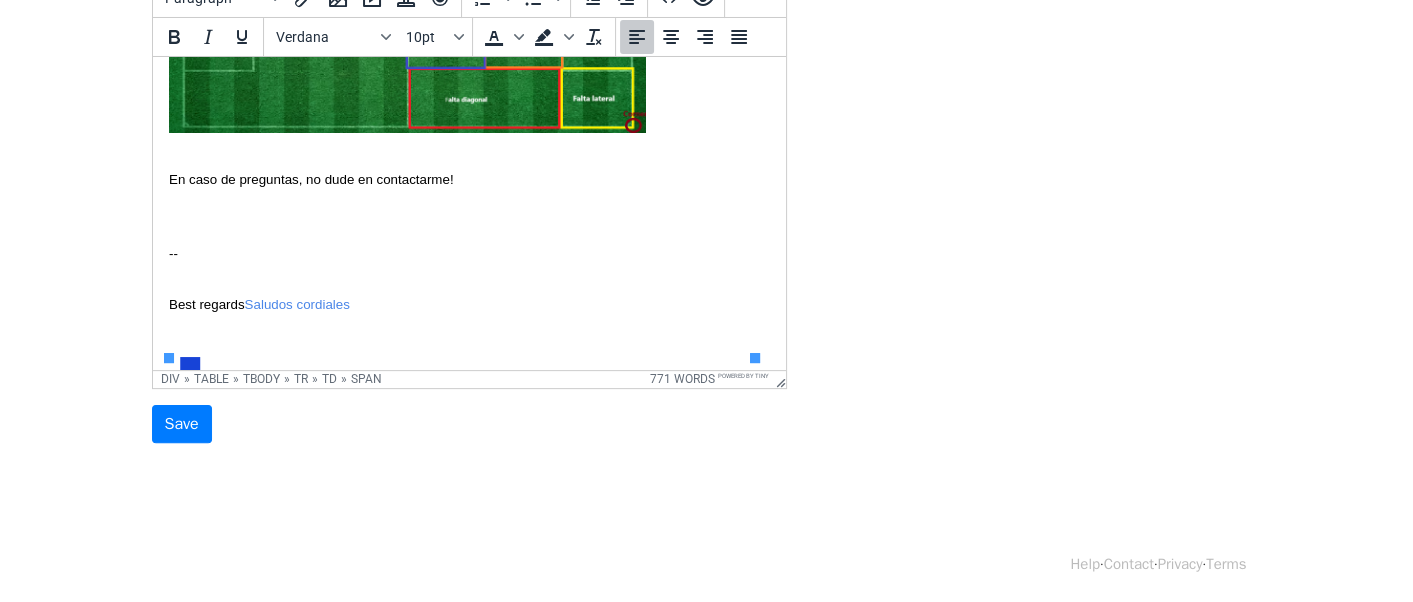 drag, startPoint x: 402, startPoint y: 197, endPoint x: 668, endPoint y: 280, distance: 278.64853 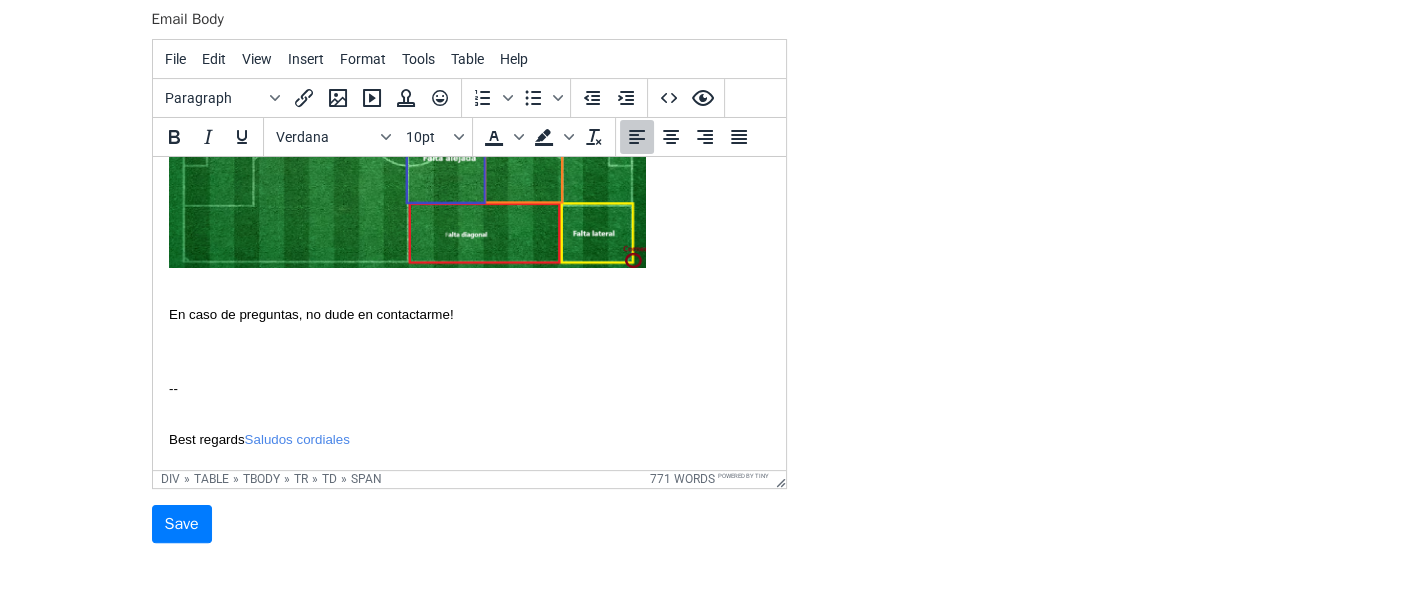 scroll, scrollTop: 5000, scrollLeft: 0, axis: vertical 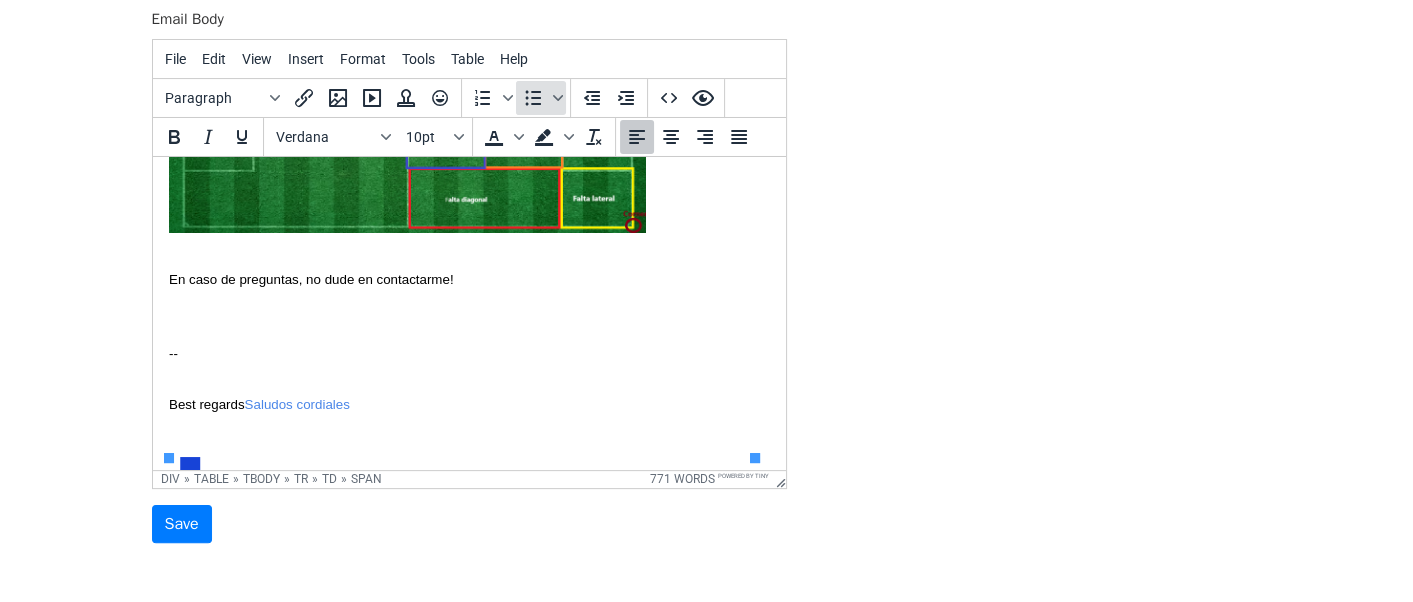 click 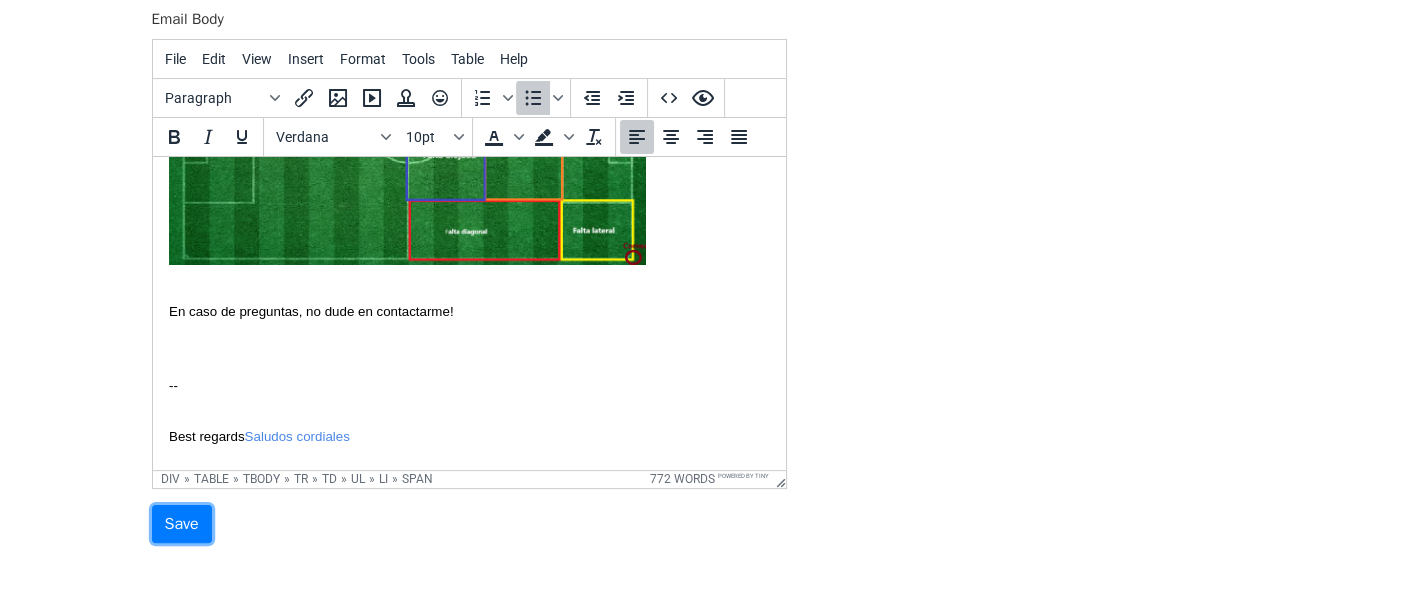drag, startPoint x: 185, startPoint y: 520, endPoint x: 141, endPoint y: 30, distance: 491.97156 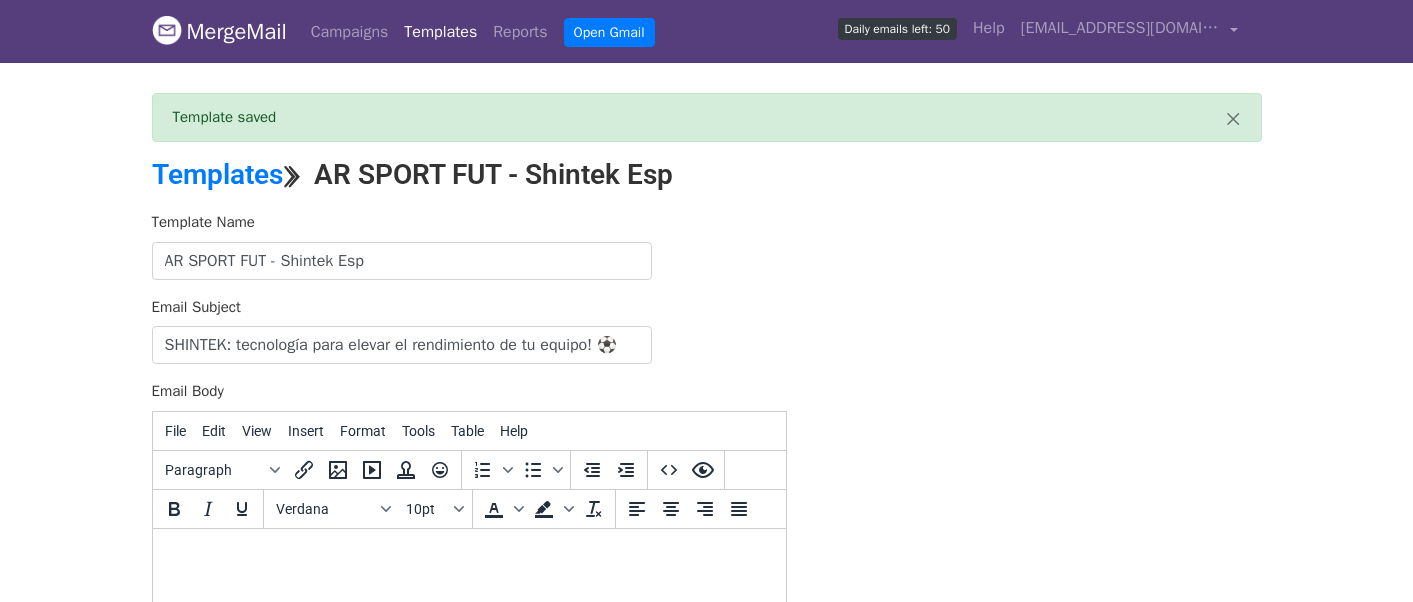 scroll, scrollTop: 0, scrollLeft: 0, axis: both 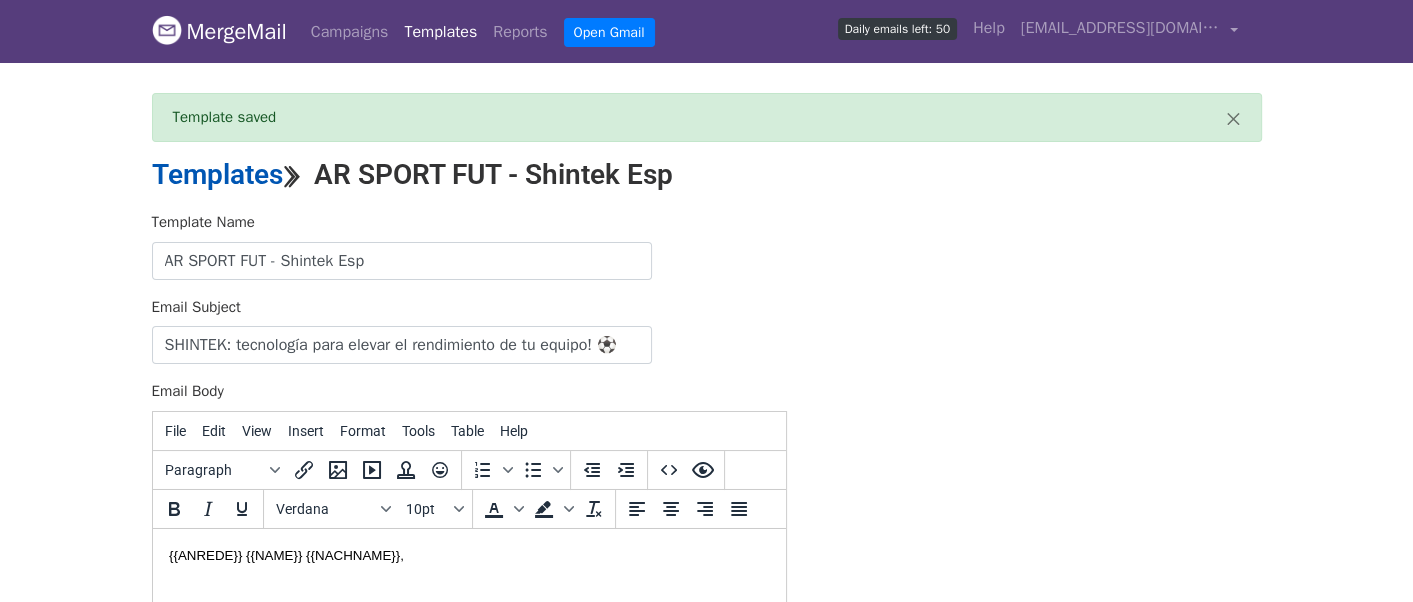 click on "Templates" at bounding box center (217, 174) 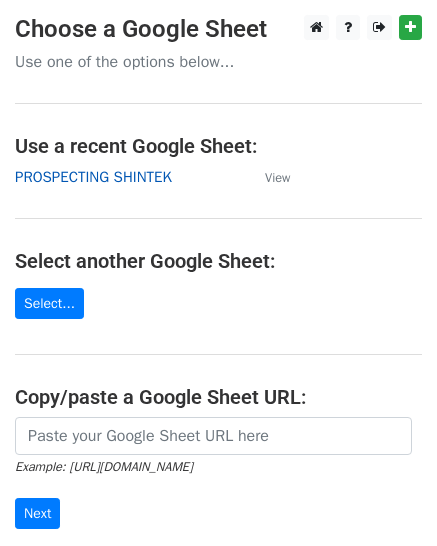 scroll, scrollTop: 0, scrollLeft: 0, axis: both 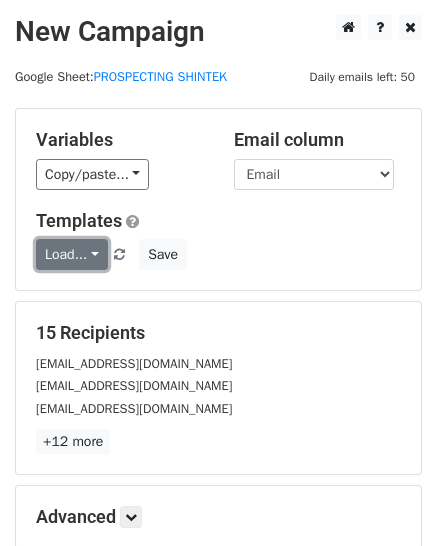 click on "Load..." at bounding box center (72, 254) 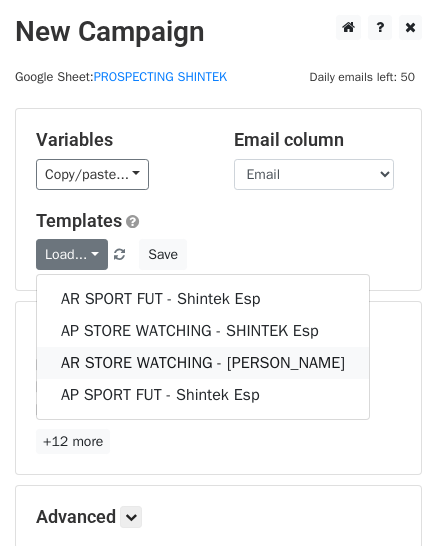 click on "AR STORE WATCHING - SHINTEK Esp" at bounding box center (203, 363) 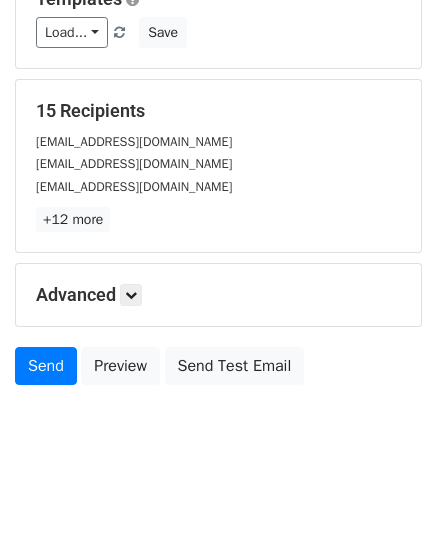 scroll, scrollTop: 228, scrollLeft: 0, axis: vertical 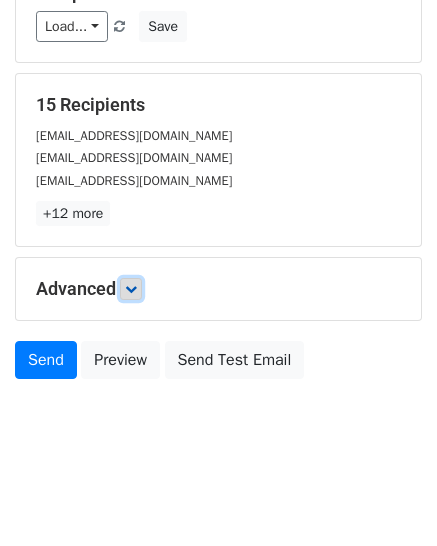 click at bounding box center [131, 289] 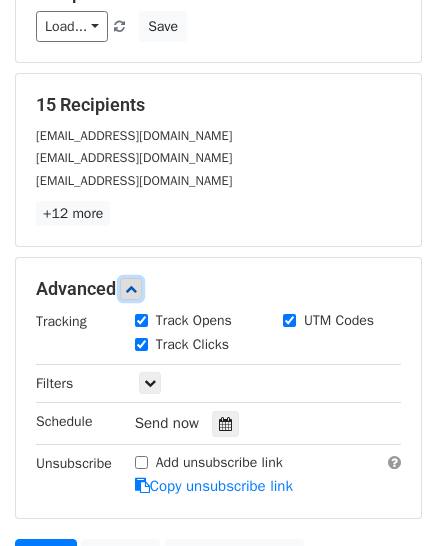 scroll, scrollTop: 424, scrollLeft: 0, axis: vertical 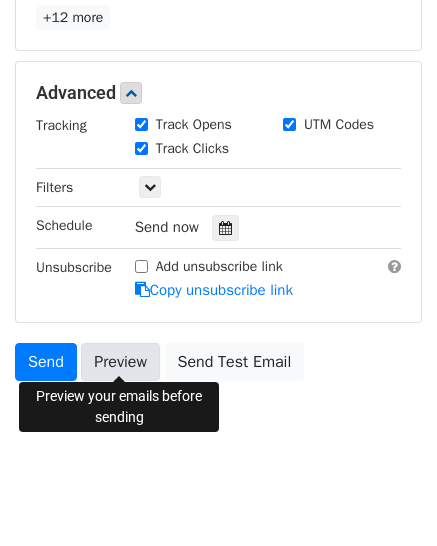 click on "Preview" at bounding box center (120, 362) 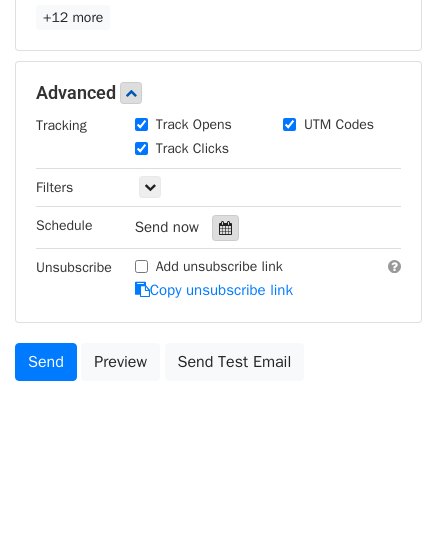 click at bounding box center [225, 228] 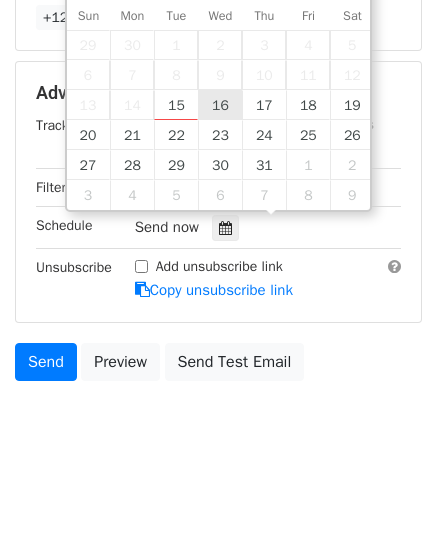 type on "2025-07-16 12:00" 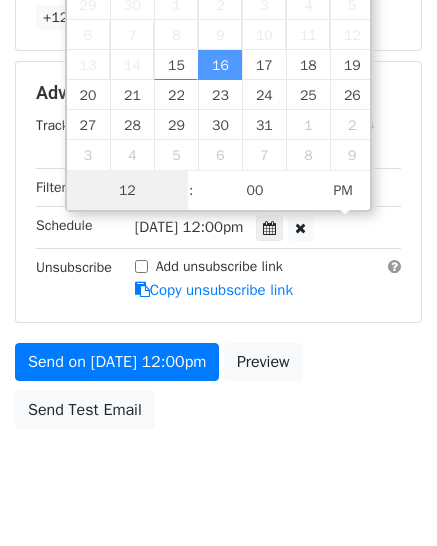 scroll, scrollTop: 0, scrollLeft: 0, axis: both 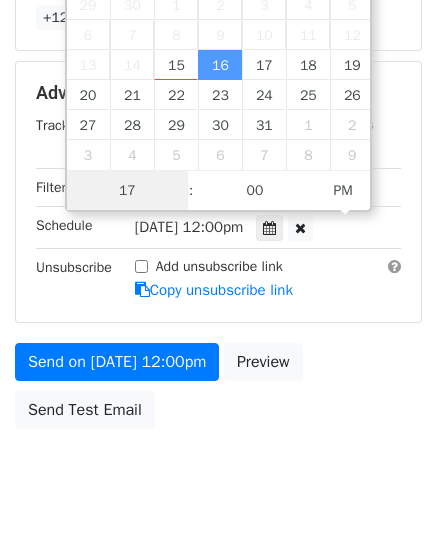 type on "17" 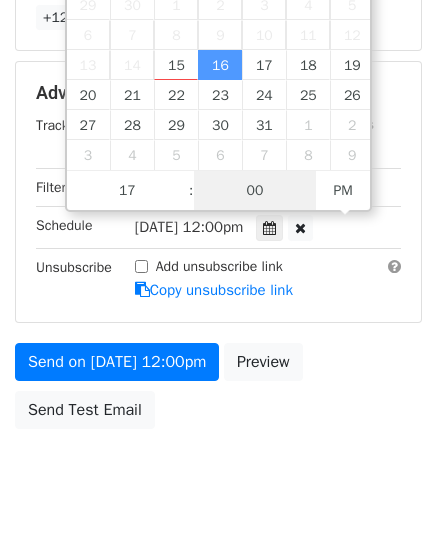 type on "2025-07-16 17:00" 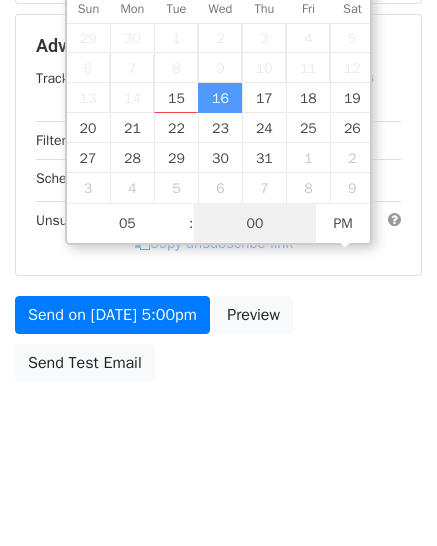 scroll, scrollTop: 424, scrollLeft: 0, axis: vertical 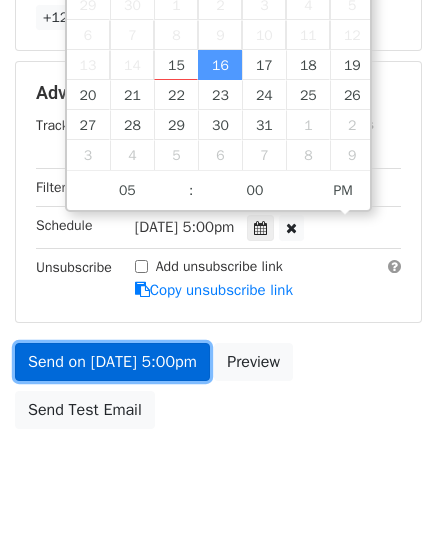 click on "Send on Jul 16 at 5:00pm" at bounding box center (112, 362) 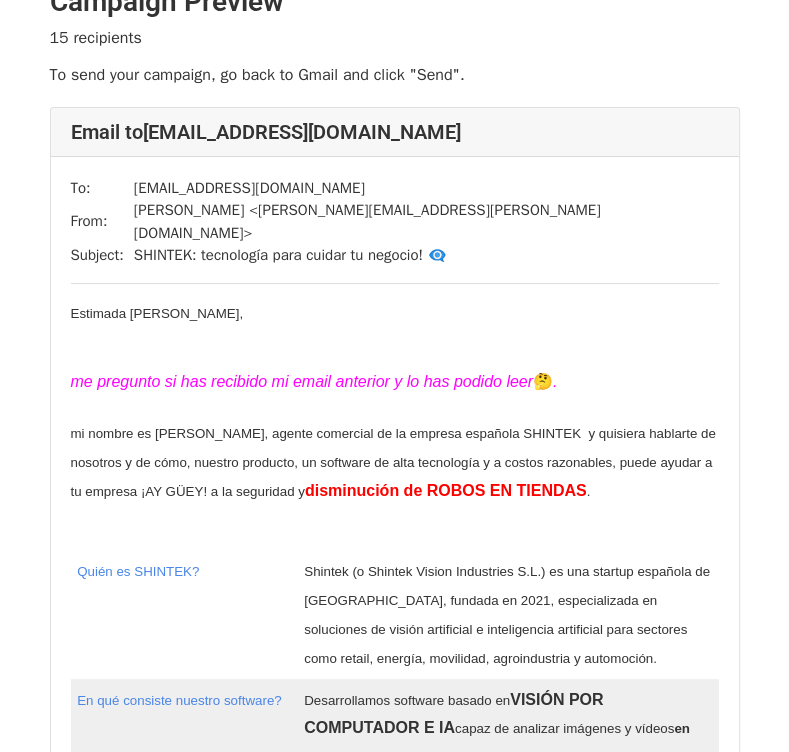 scroll, scrollTop: 100, scrollLeft: 0, axis: vertical 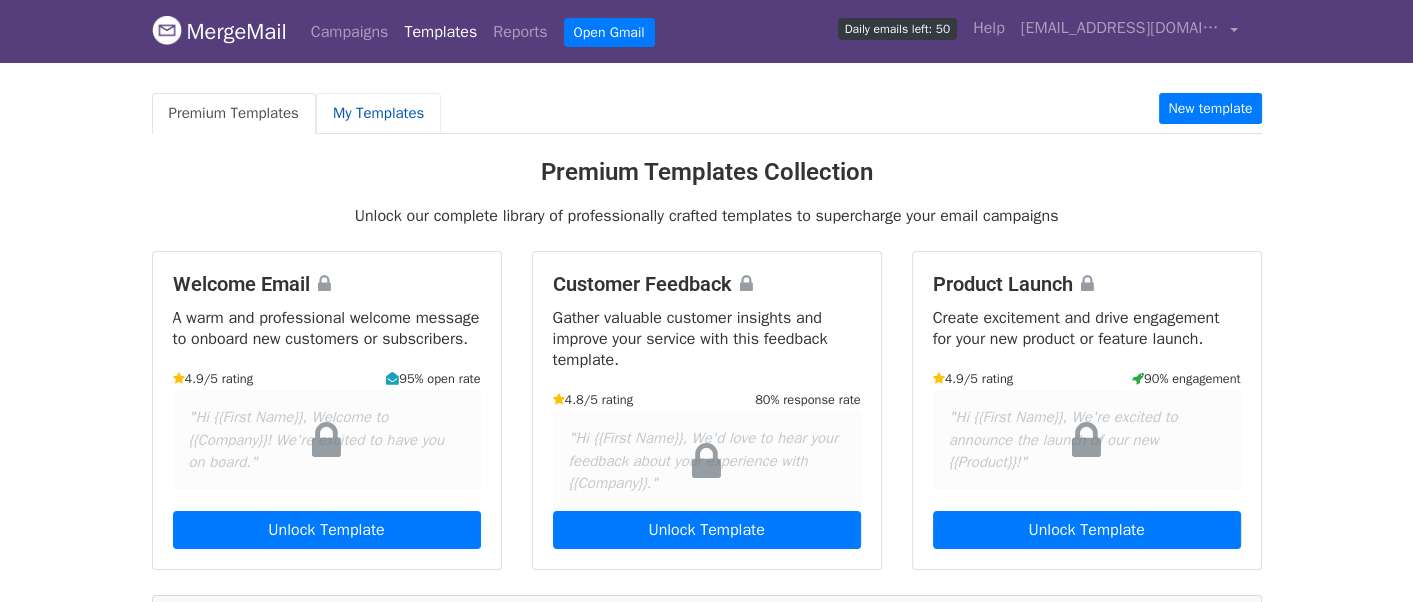 click on "My Templates" at bounding box center (378, 113) 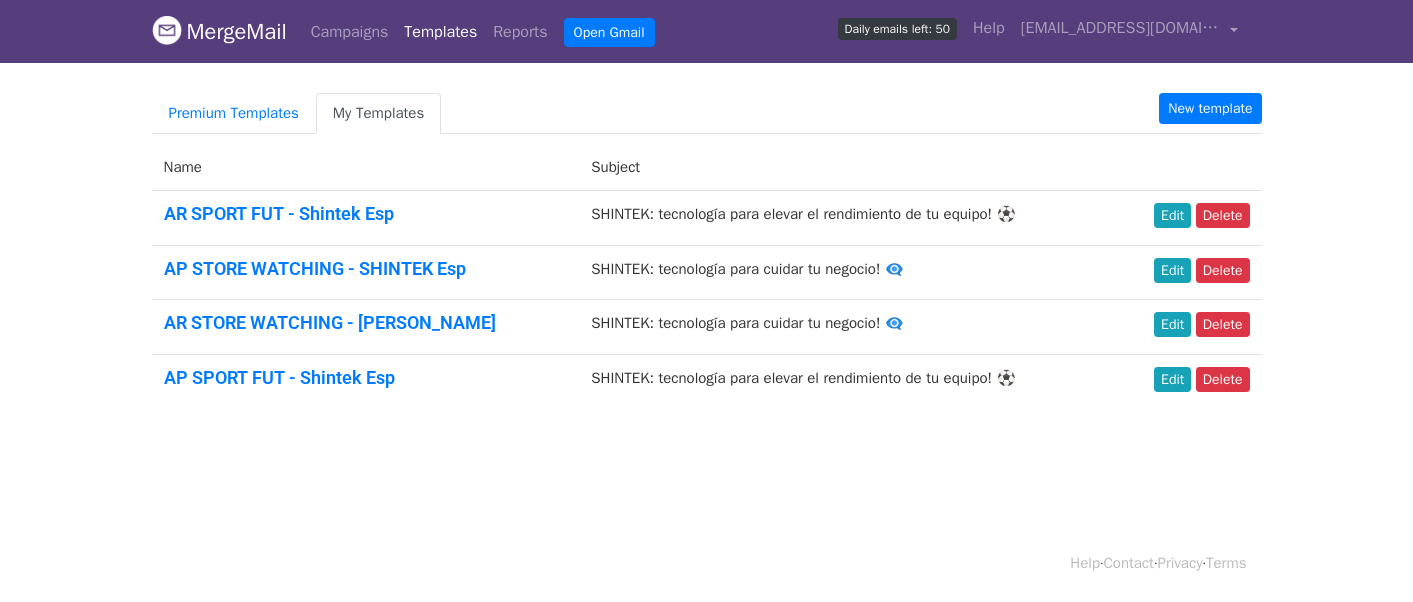 scroll, scrollTop: 0, scrollLeft: 0, axis: both 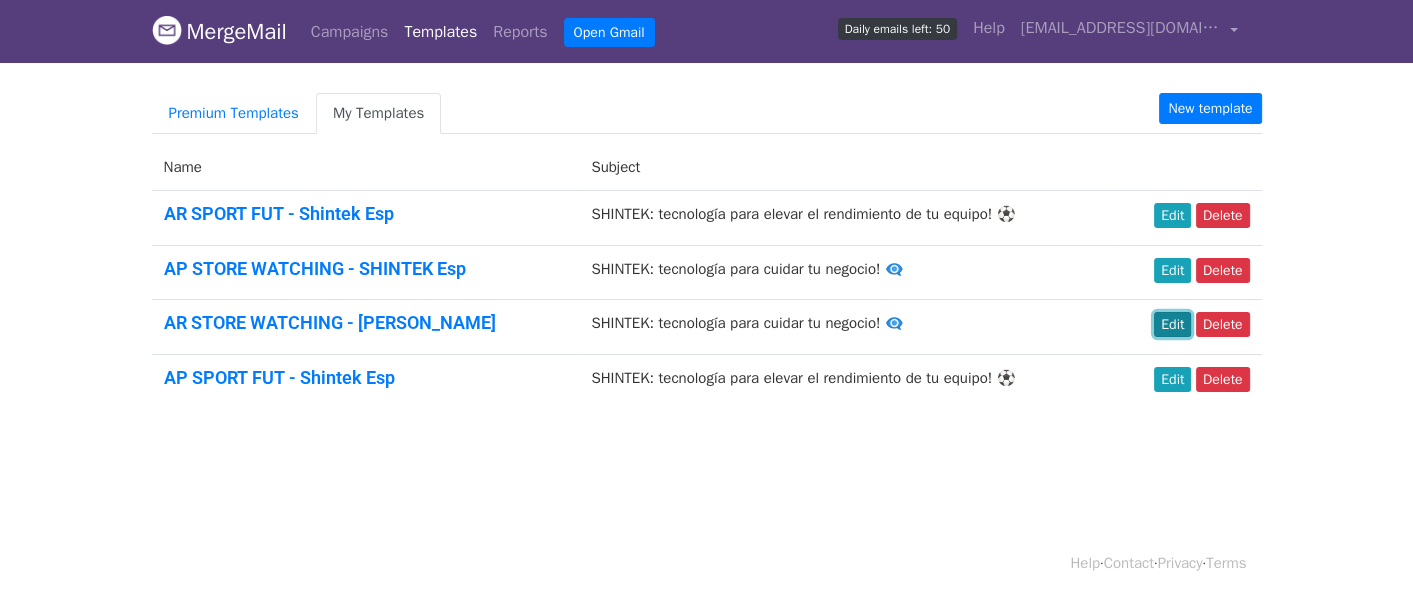 click on "Edit" at bounding box center [1172, 324] 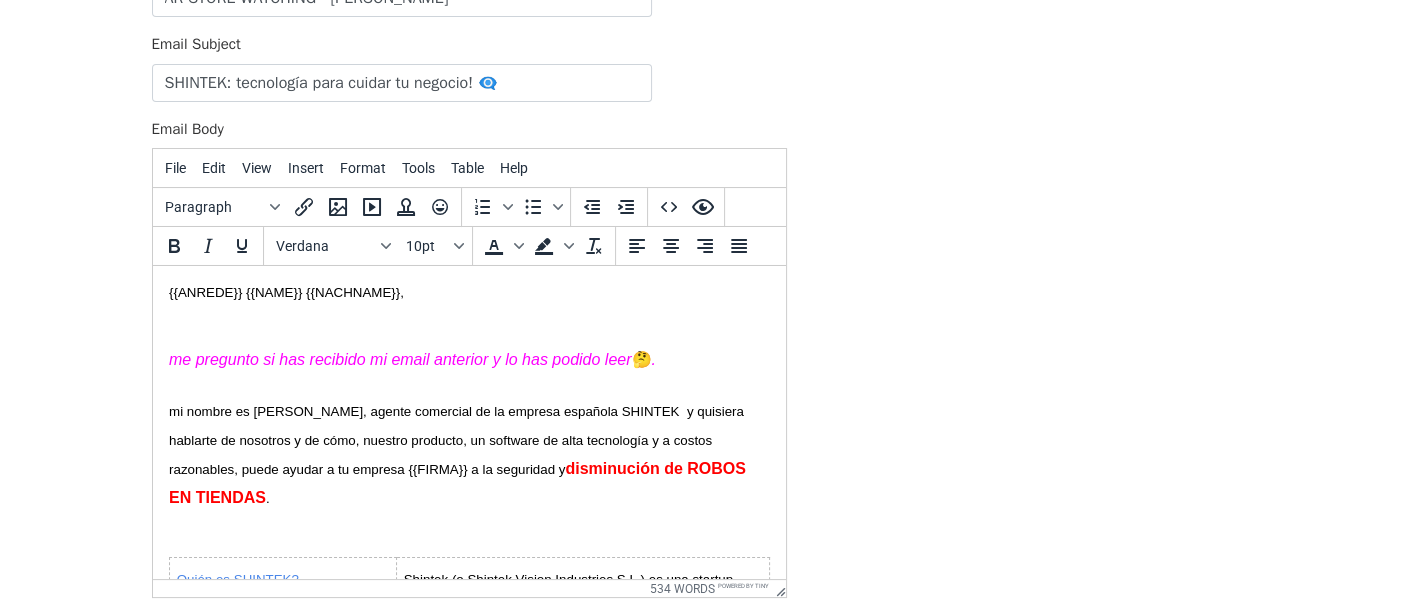 scroll, scrollTop: 0, scrollLeft: 0, axis: both 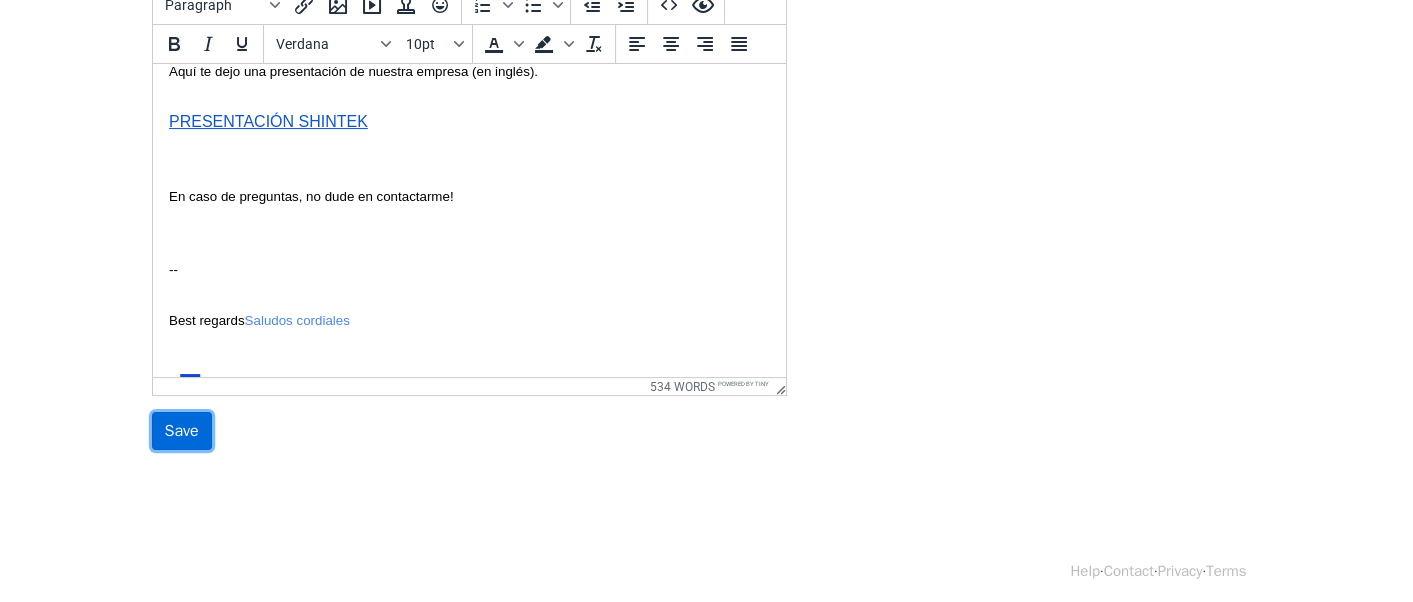 drag, startPoint x: 195, startPoint y: 429, endPoint x: 10, endPoint y: 225, distance: 275.39246 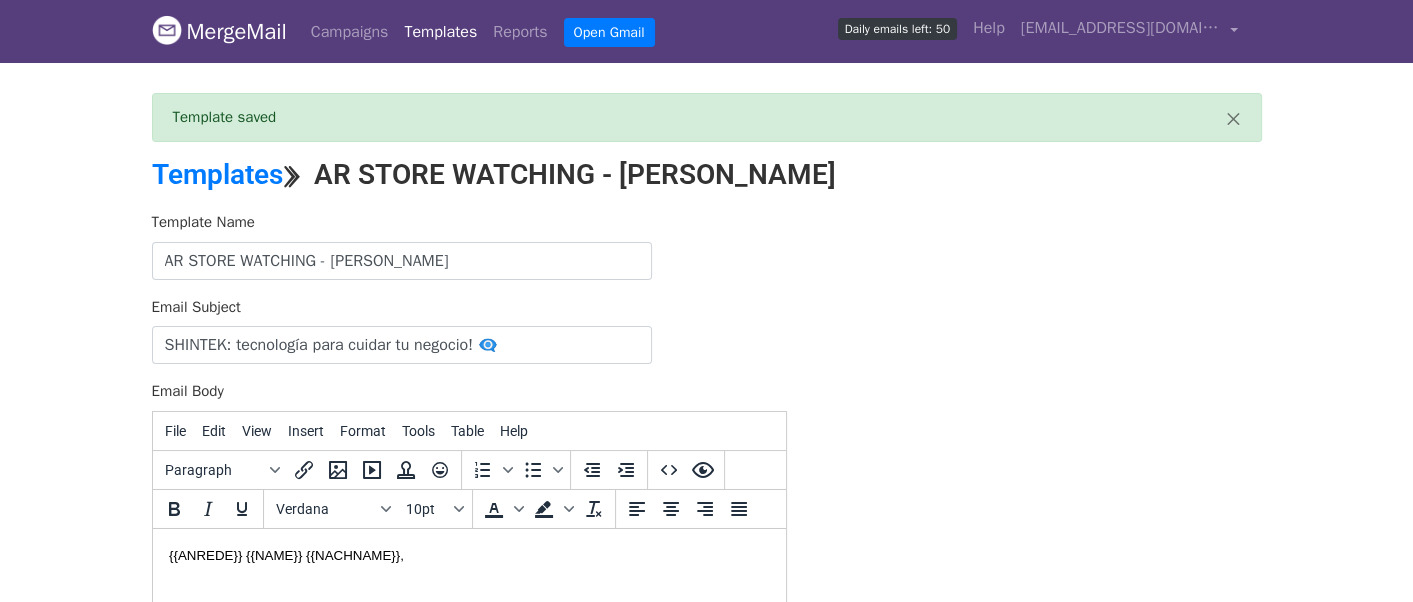scroll, scrollTop: 0, scrollLeft: 0, axis: both 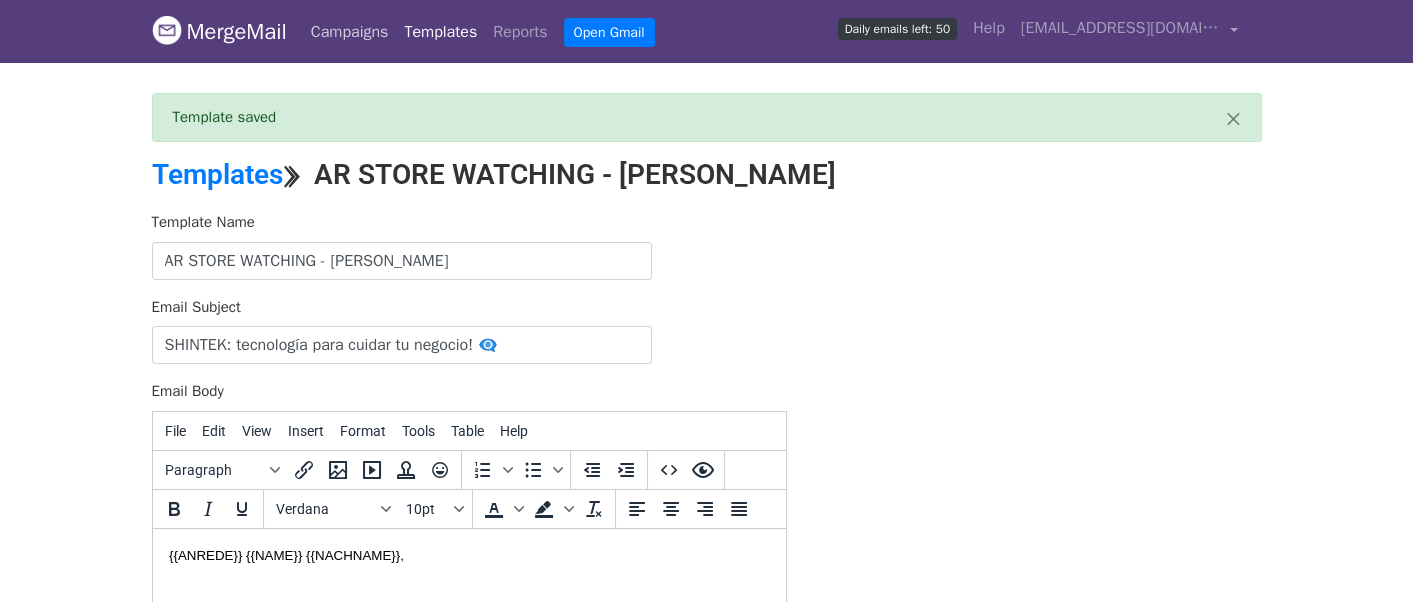 drag, startPoint x: 374, startPoint y: 23, endPoint x: 388, endPoint y: 35, distance: 18.439089 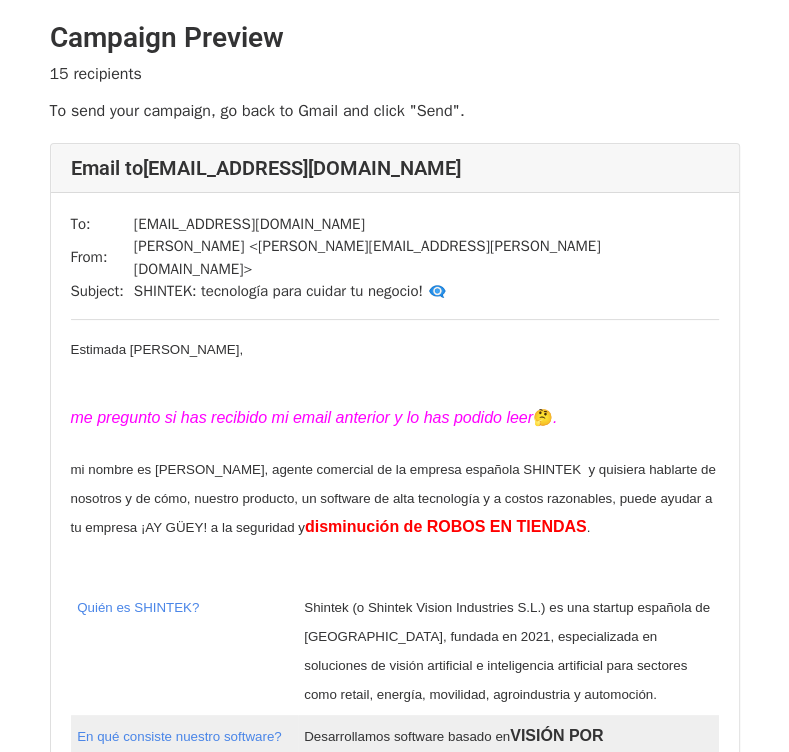 scroll, scrollTop: 202, scrollLeft: 0, axis: vertical 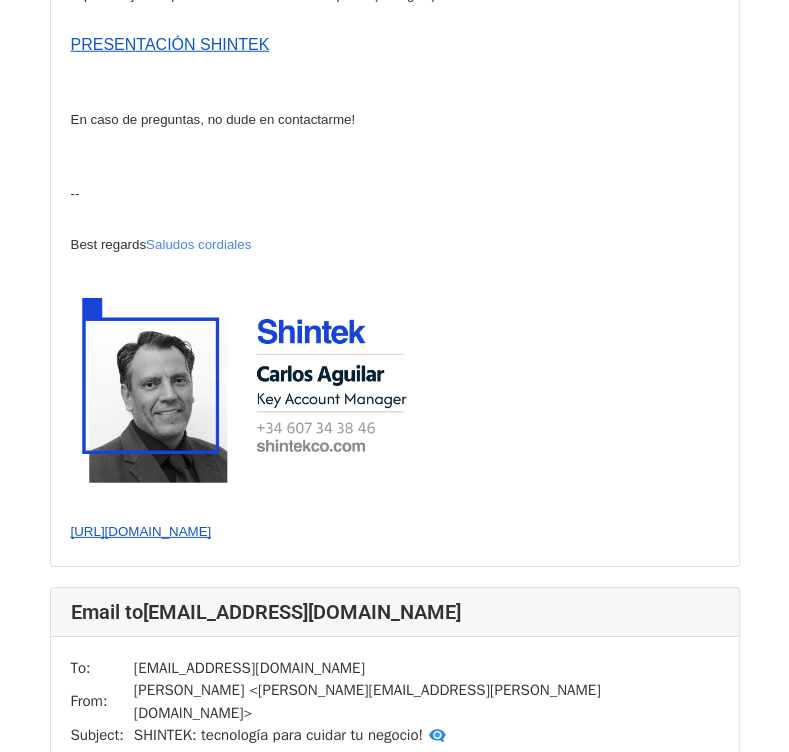 click on "PRESENTACIÓN SHINTEK" at bounding box center (170, 44) 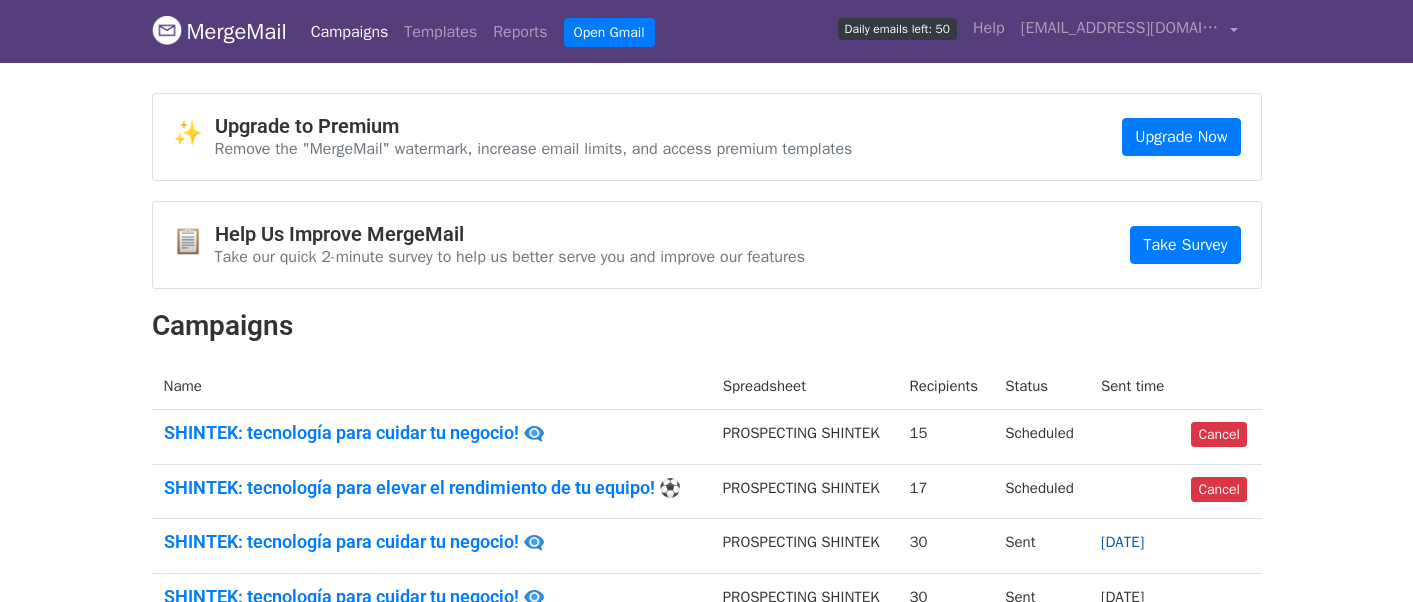 scroll, scrollTop: 200, scrollLeft: 0, axis: vertical 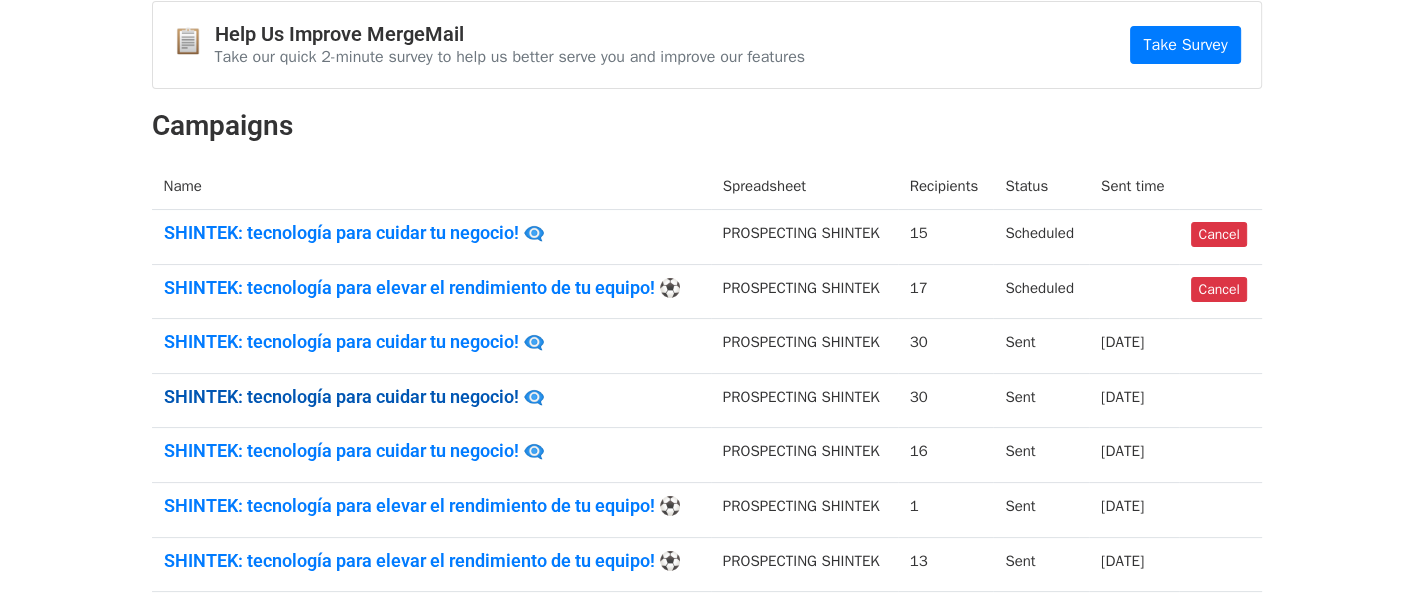 click on "SHINTEK: tecnología para cuidar tu negocio! 👁️‍🗨️" at bounding box center [431, 397] 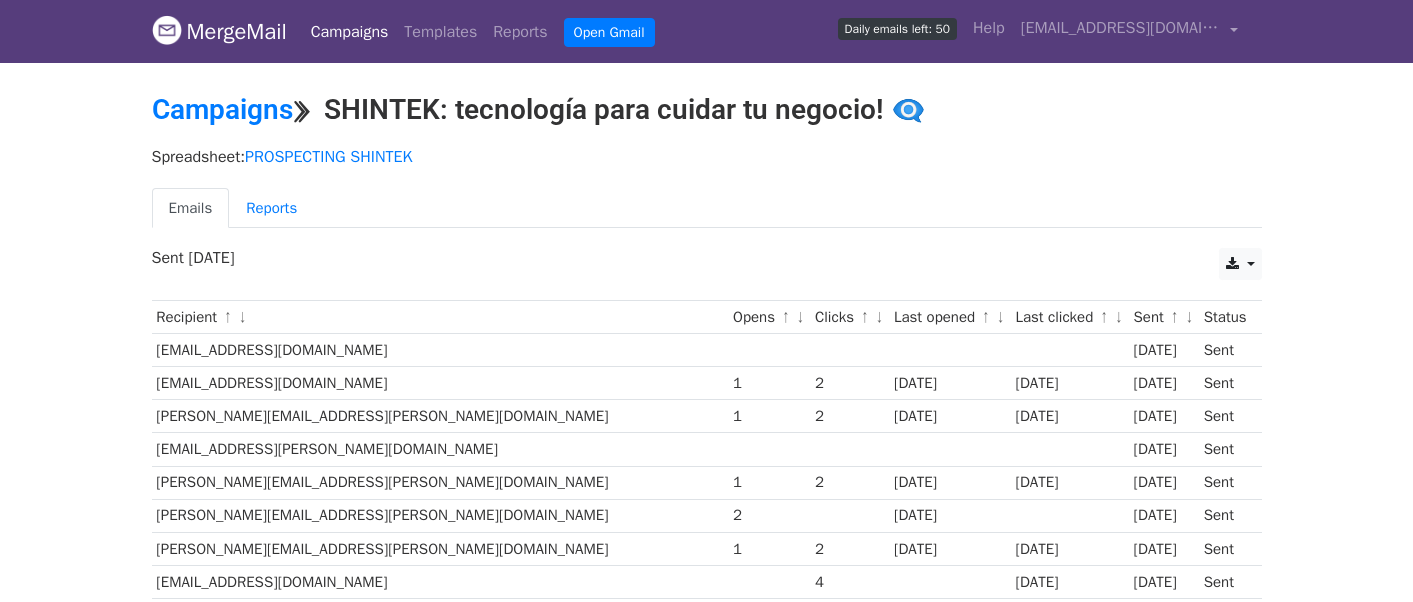 scroll, scrollTop: 0, scrollLeft: 0, axis: both 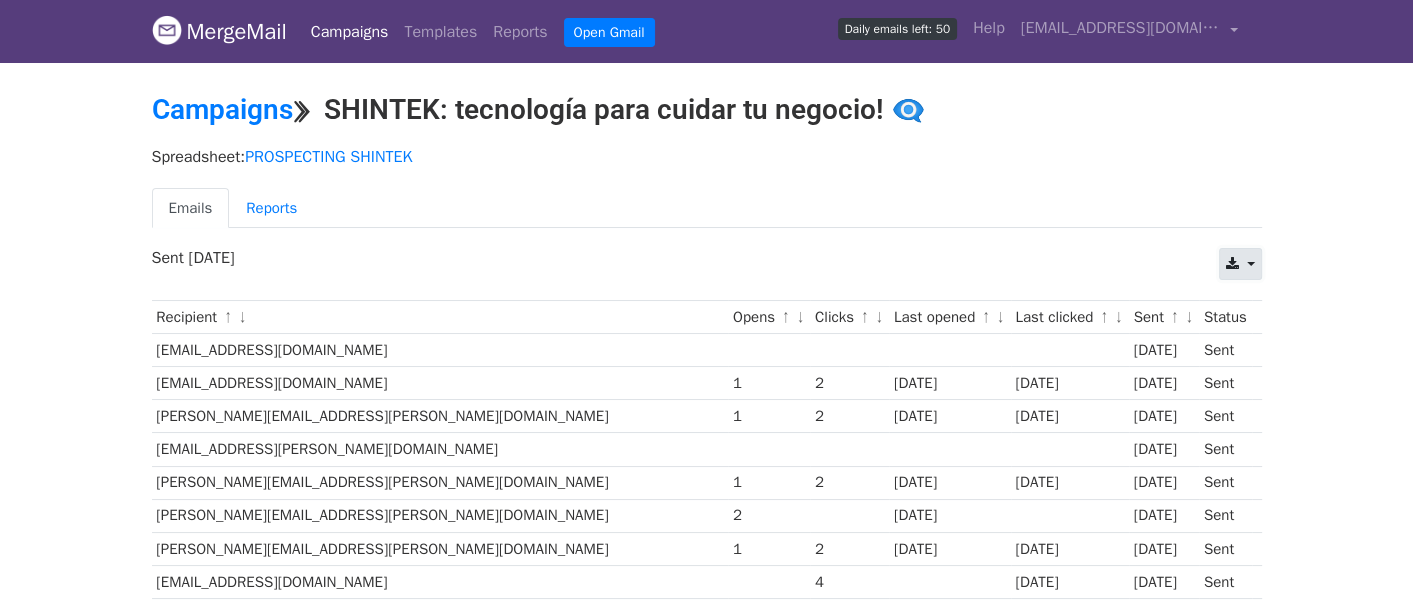 click at bounding box center (1240, 264) 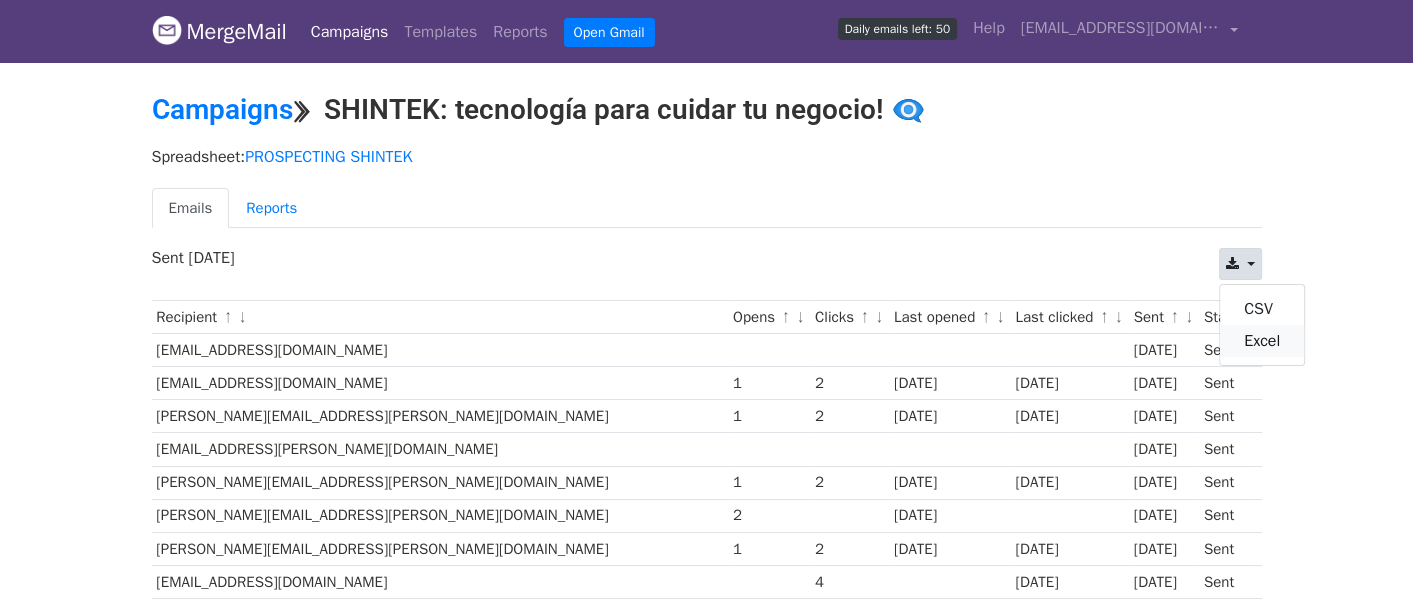 click on "Excel" at bounding box center (1262, 341) 